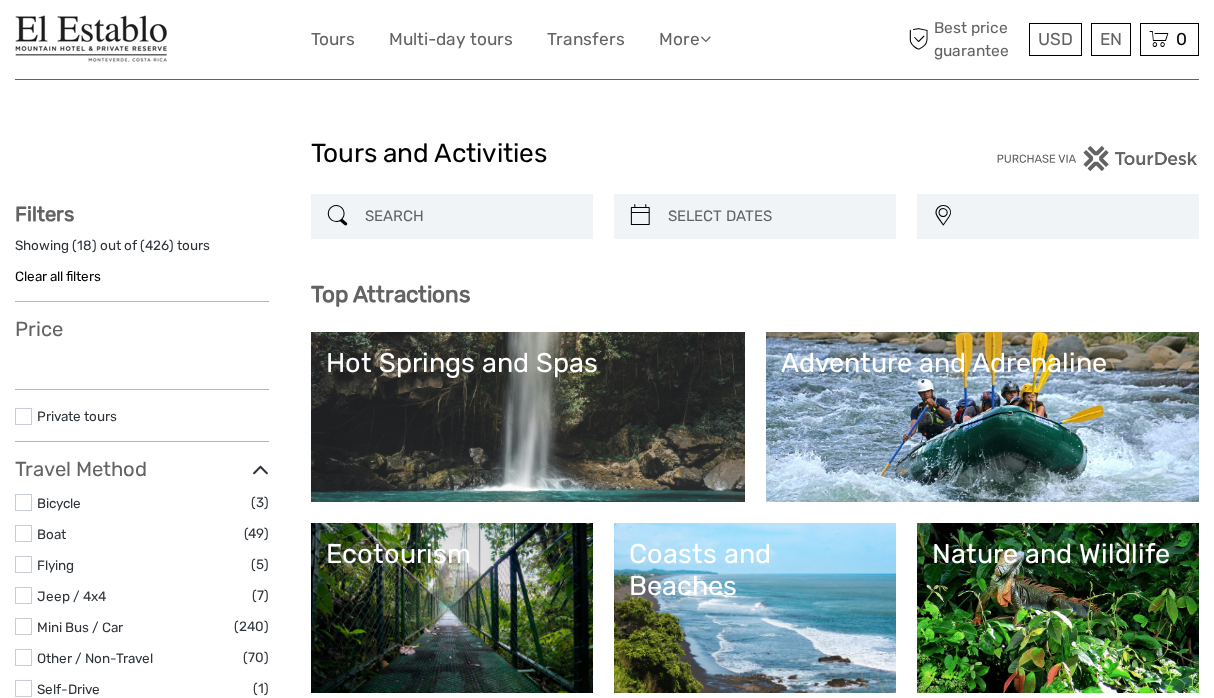 select 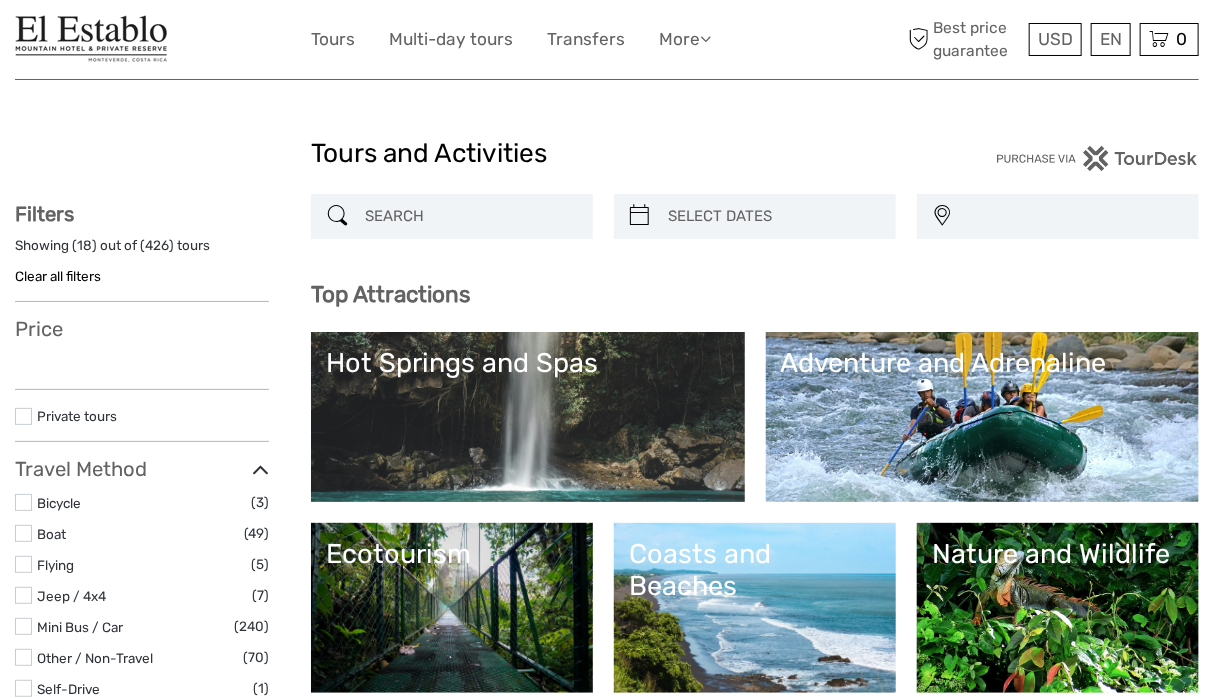 scroll, scrollTop: 0, scrollLeft: 0, axis: both 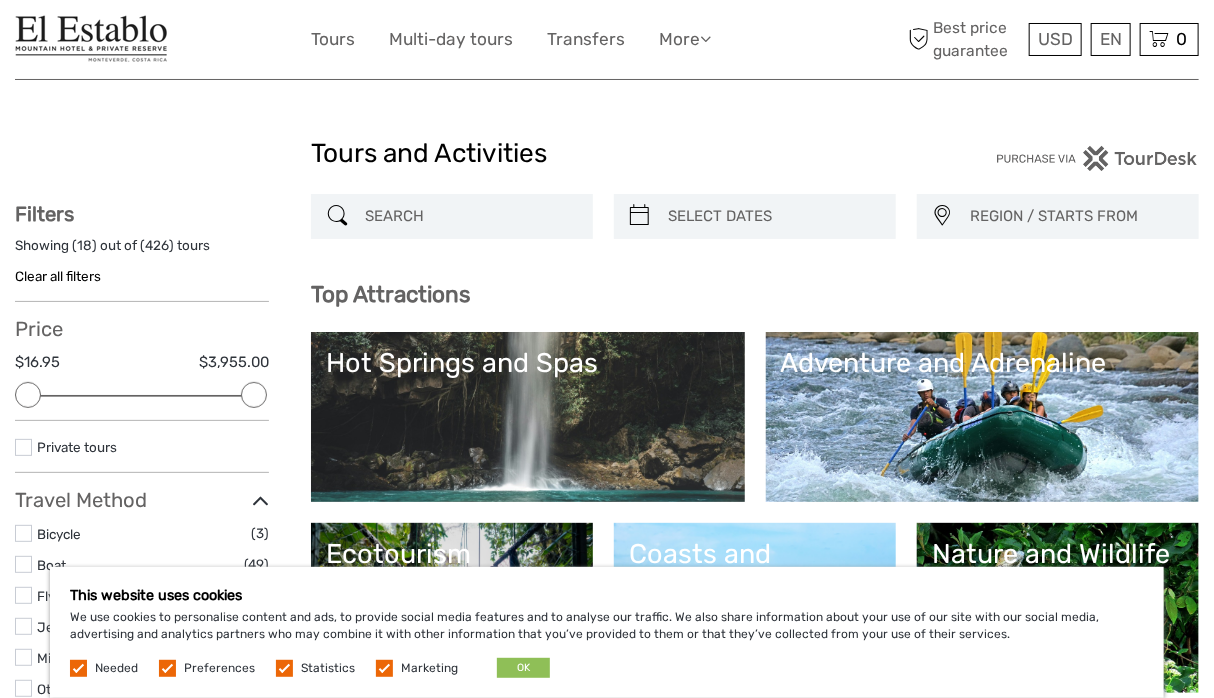 click at bounding box center [78, 668] 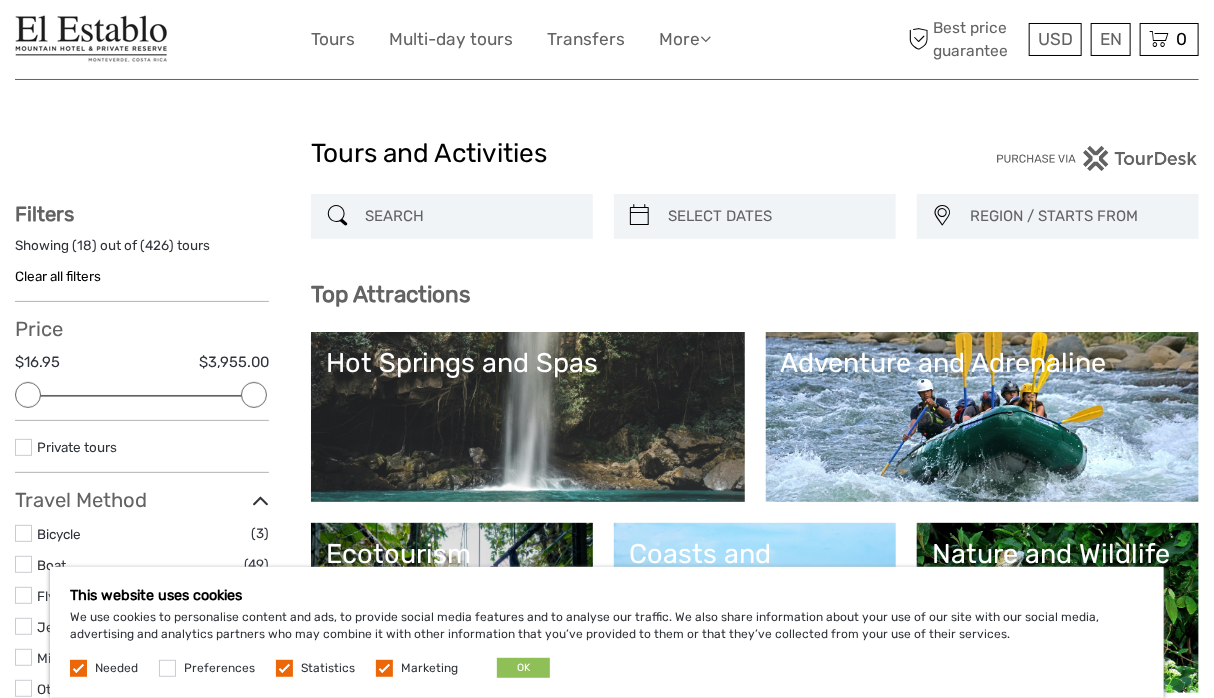 click at bounding box center (284, 668) 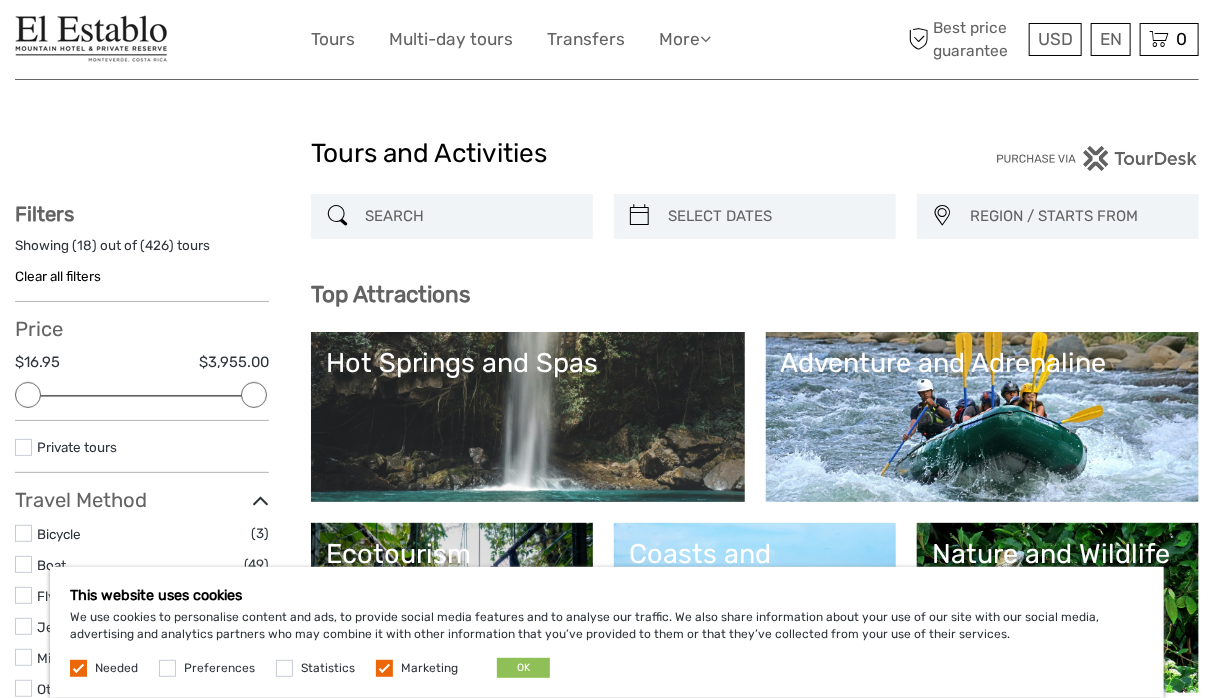 click at bounding box center [384, 668] 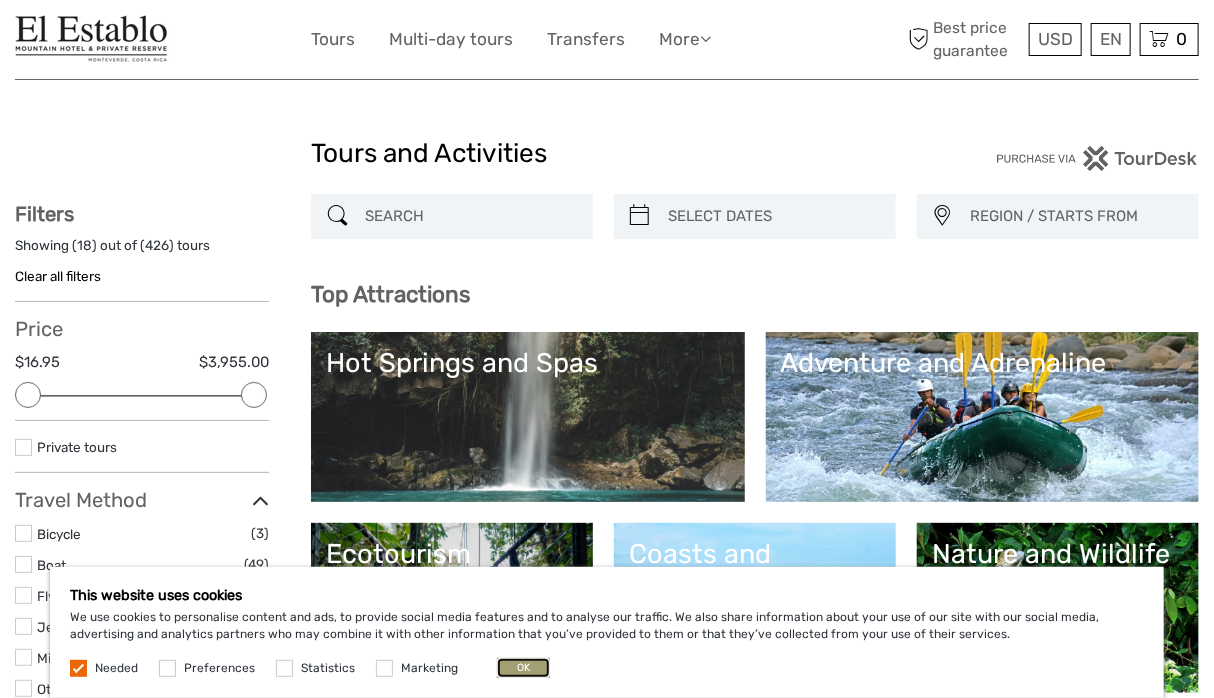 click on "OK" at bounding box center [523, 668] 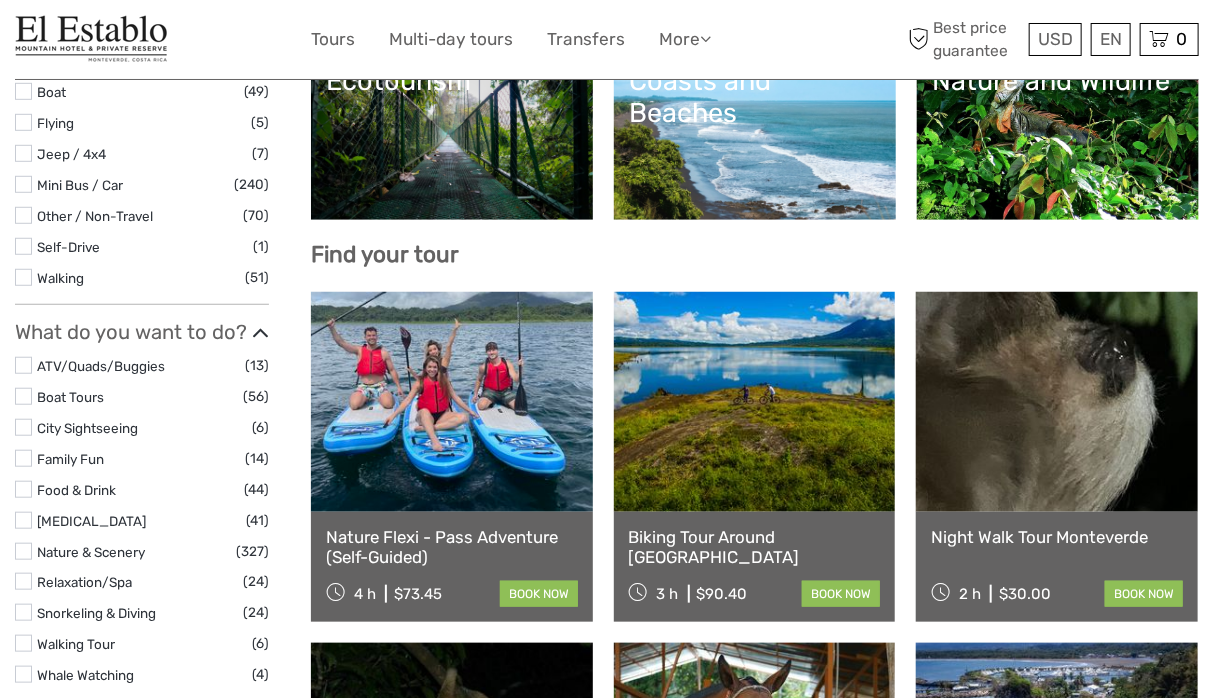 scroll, scrollTop: 476, scrollLeft: 0, axis: vertical 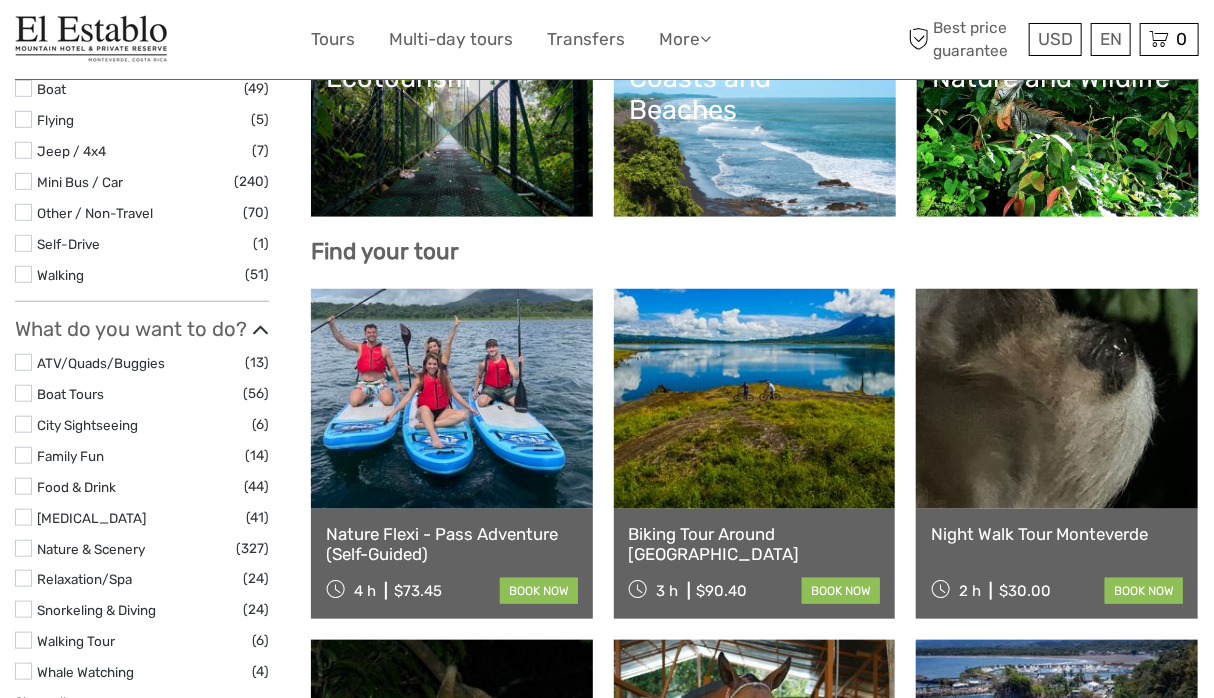 click at bounding box center (452, 399) 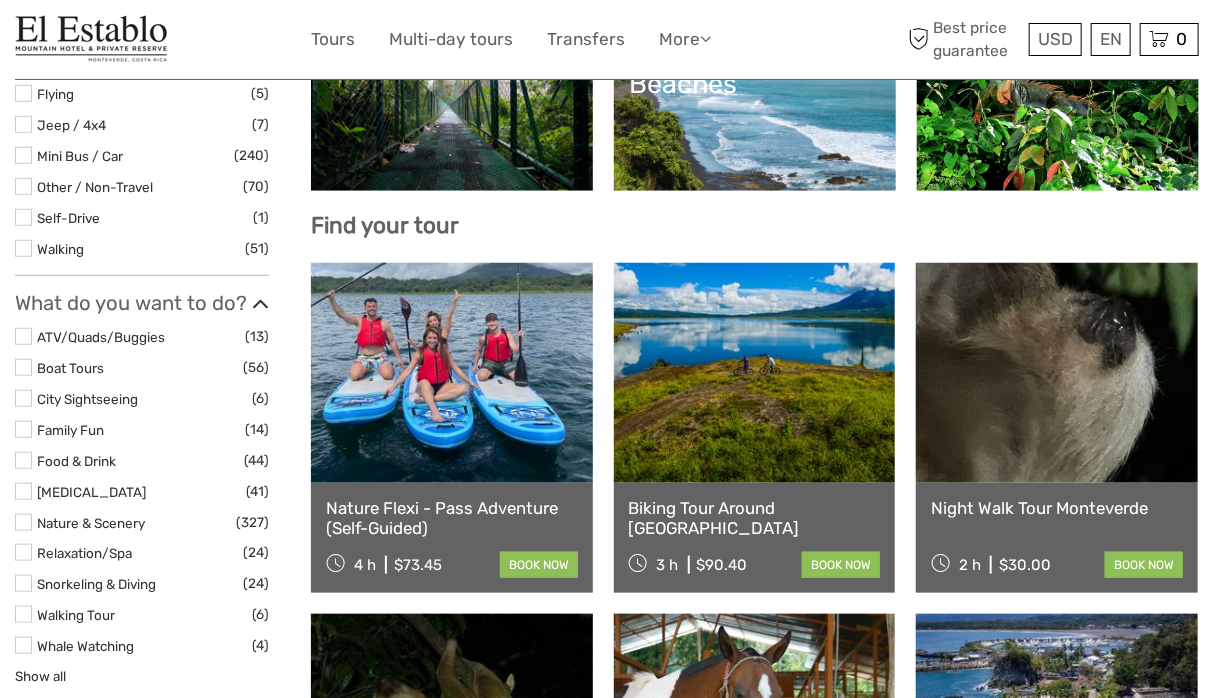 scroll, scrollTop: 537, scrollLeft: 0, axis: vertical 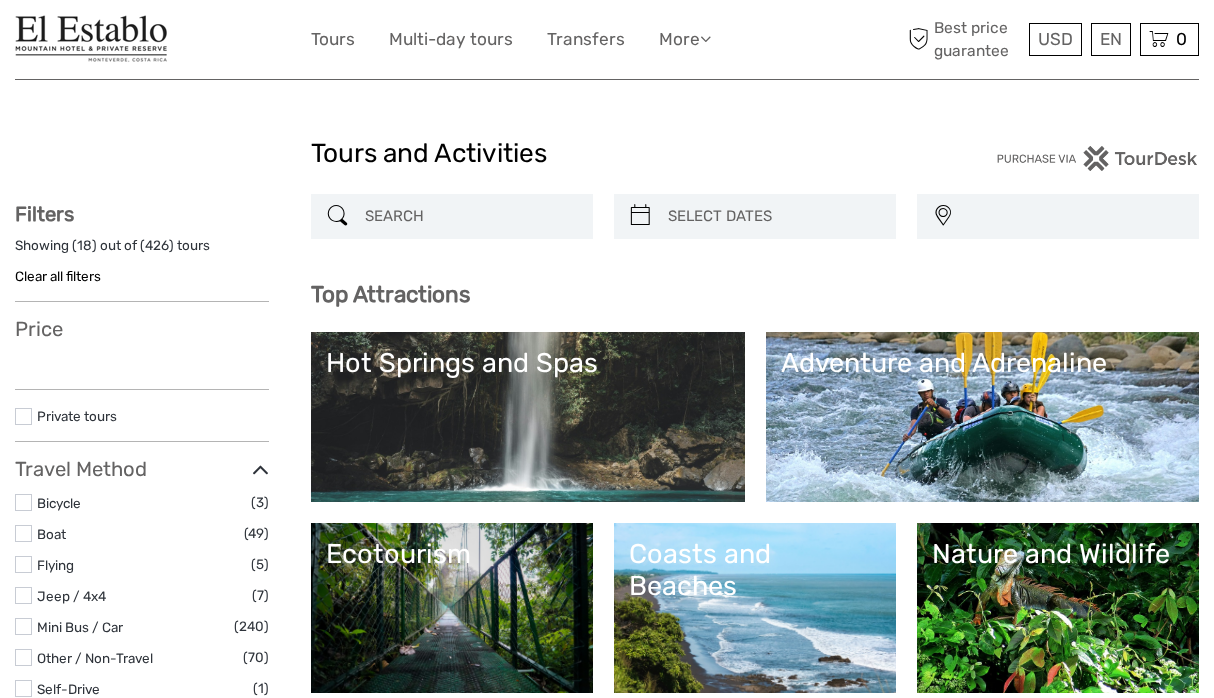 select 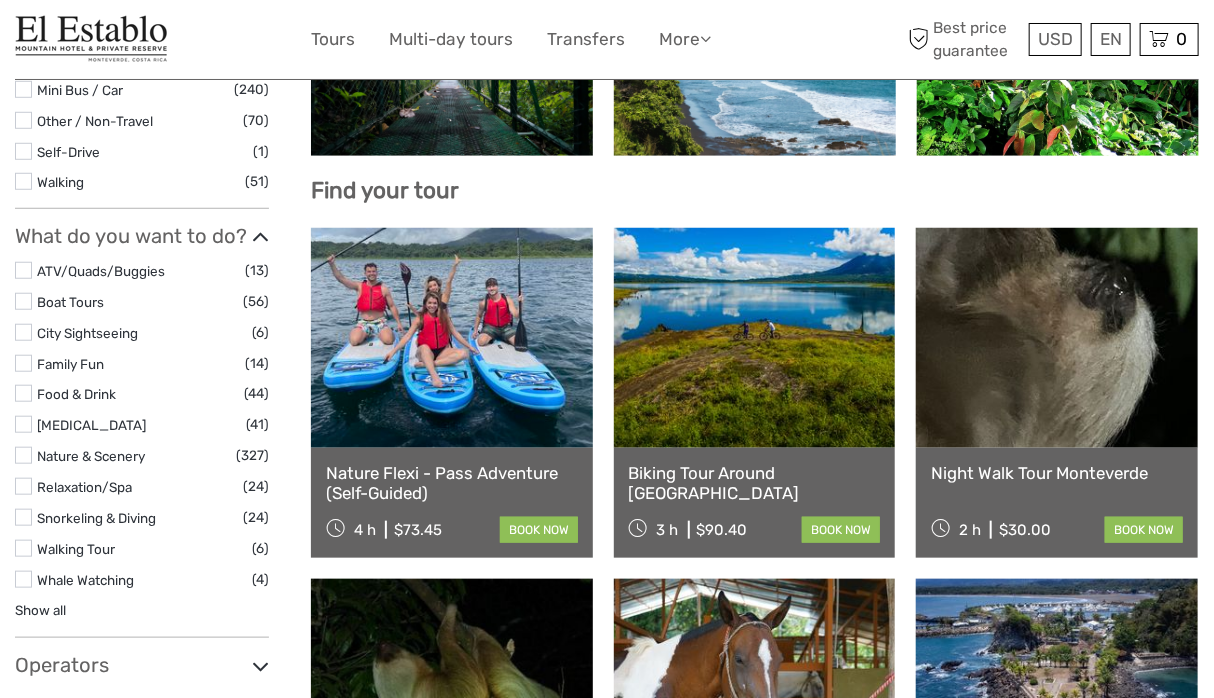 select 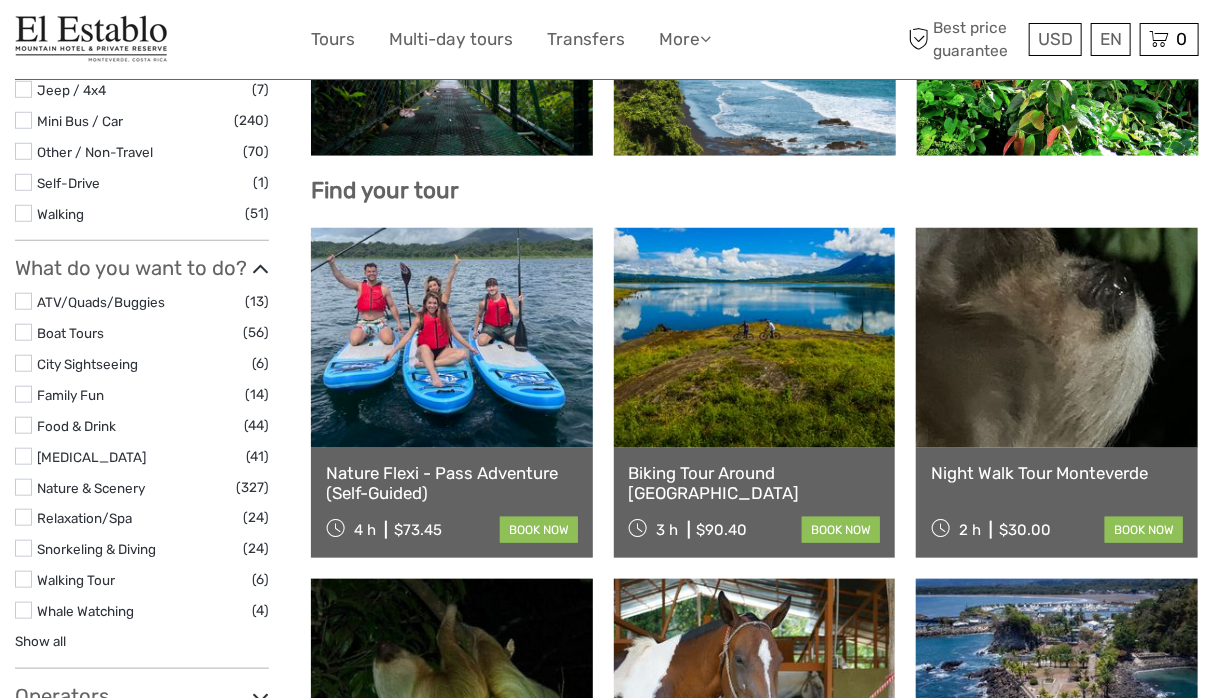 scroll, scrollTop: 0, scrollLeft: 0, axis: both 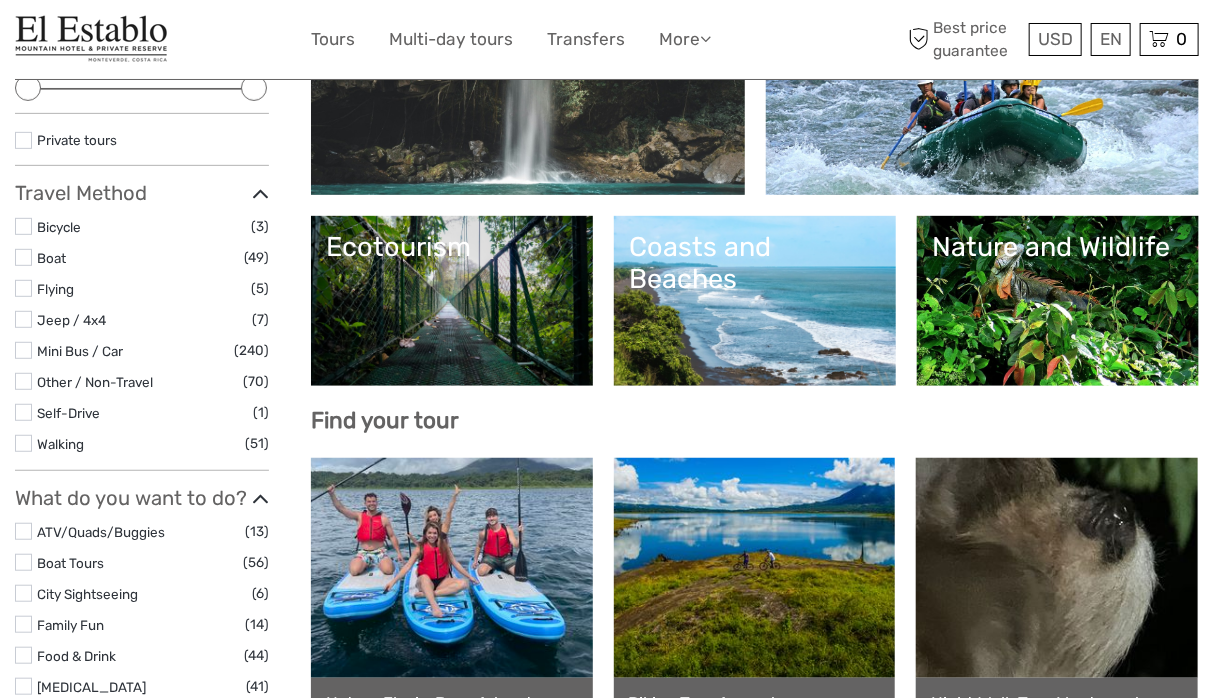 click on "Nature and Wildlife" at bounding box center (1058, 301) 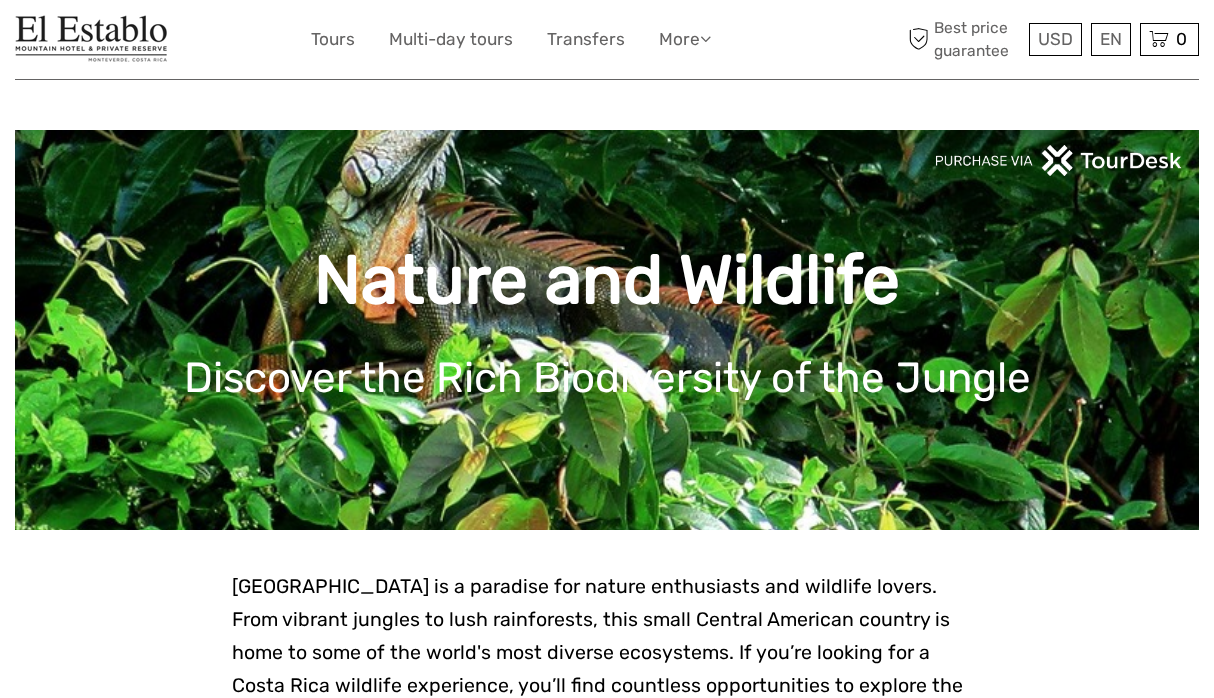 scroll, scrollTop: 0, scrollLeft: 0, axis: both 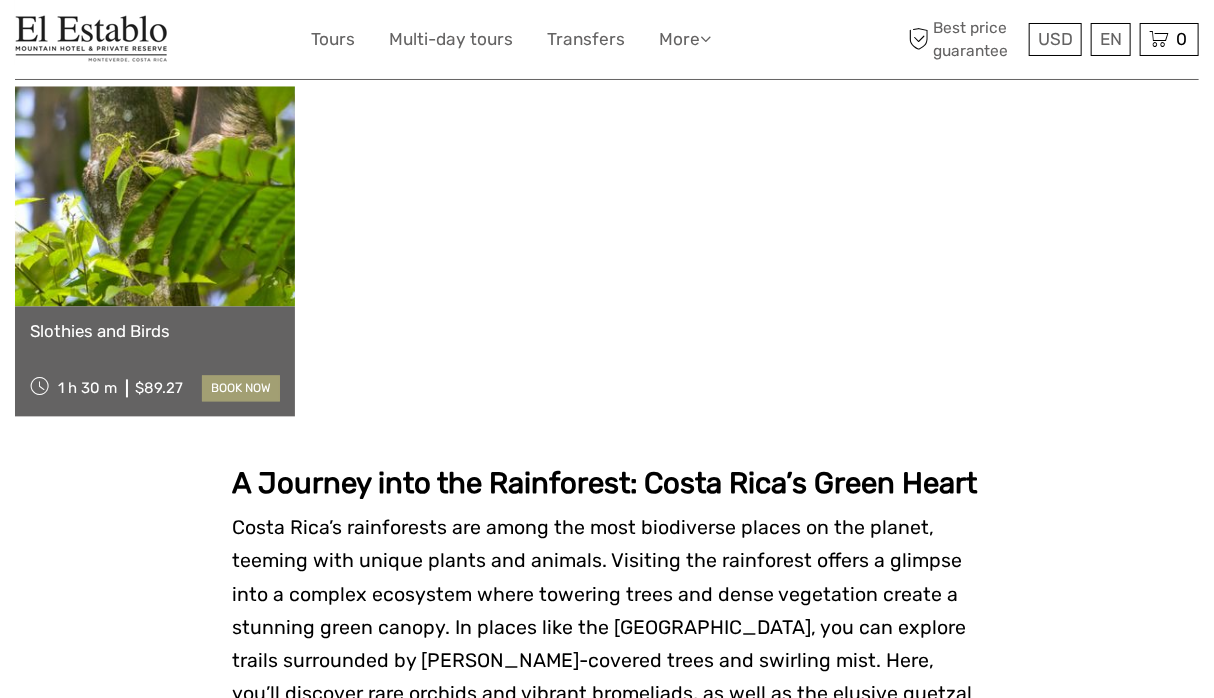 click on "book now" at bounding box center (241, 389) 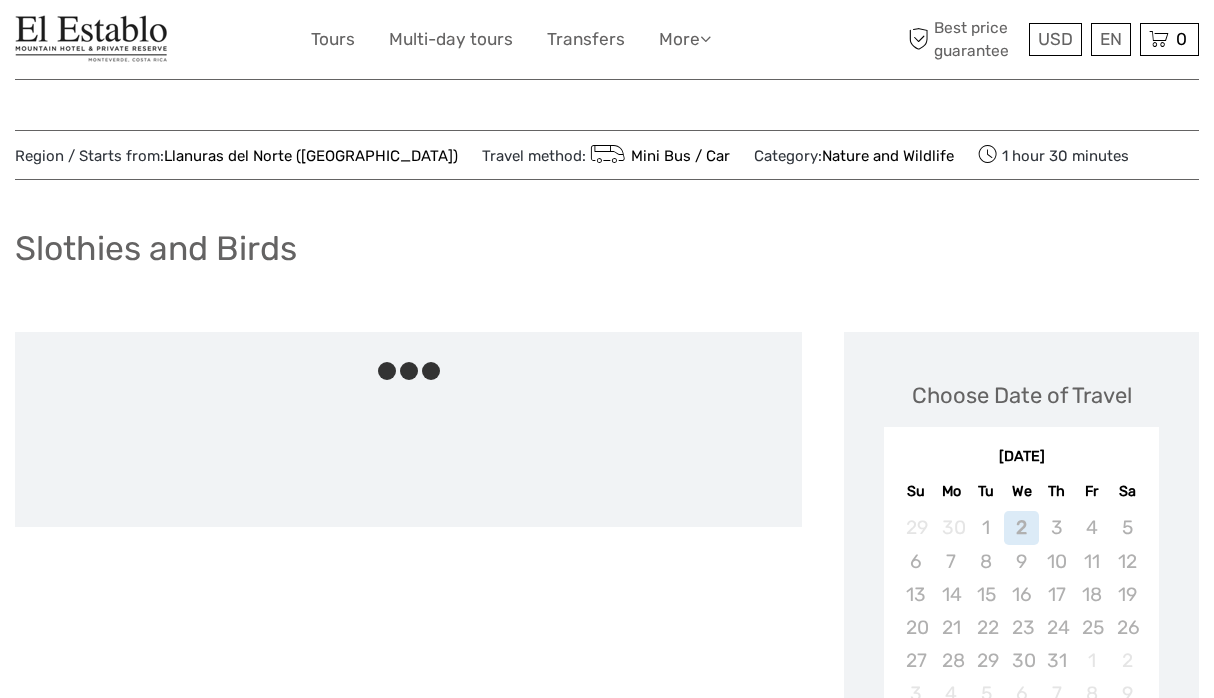 scroll, scrollTop: 0, scrollLeft: 0, axis: both 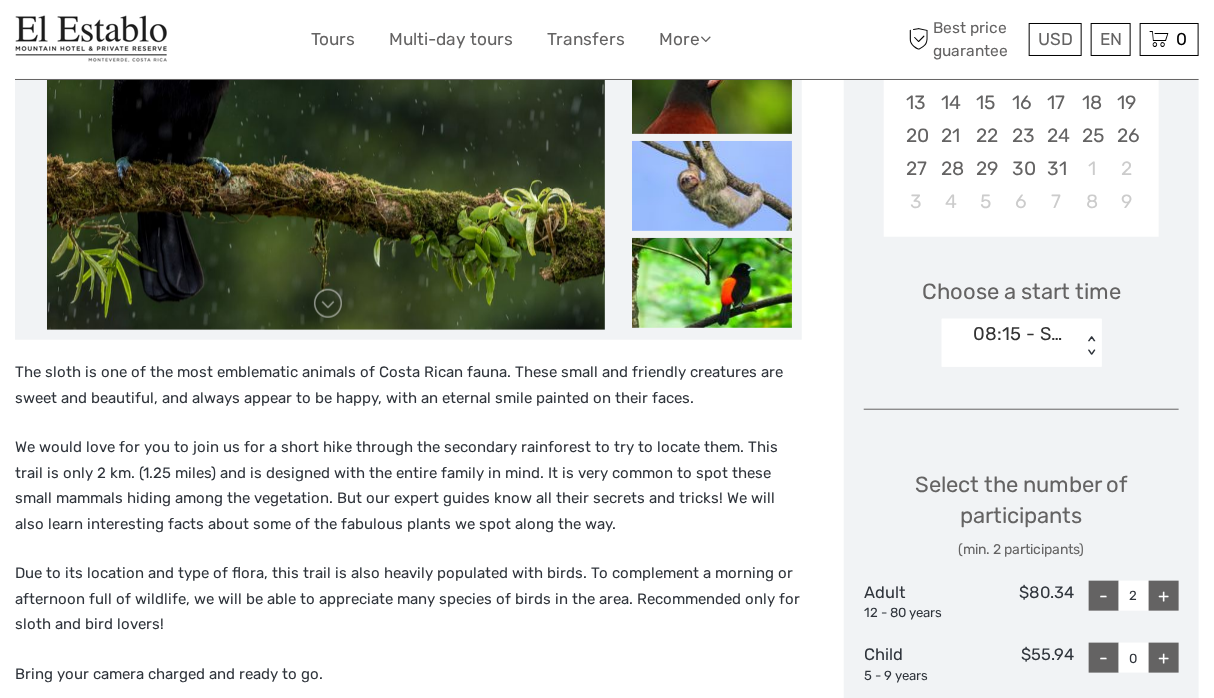 click on "USD
USD
€
£
EN
English
Español
Deutsch
Tours
Multi-day tours
Transfers
More
Travel Articles
Back to Hotel
Travel Articles
Back to Hotel
Best price guarantee
Best price guarantee
USD
USD
€
£
EN
English
Español
Deutsch
0" at bounding box center (607, 1104) 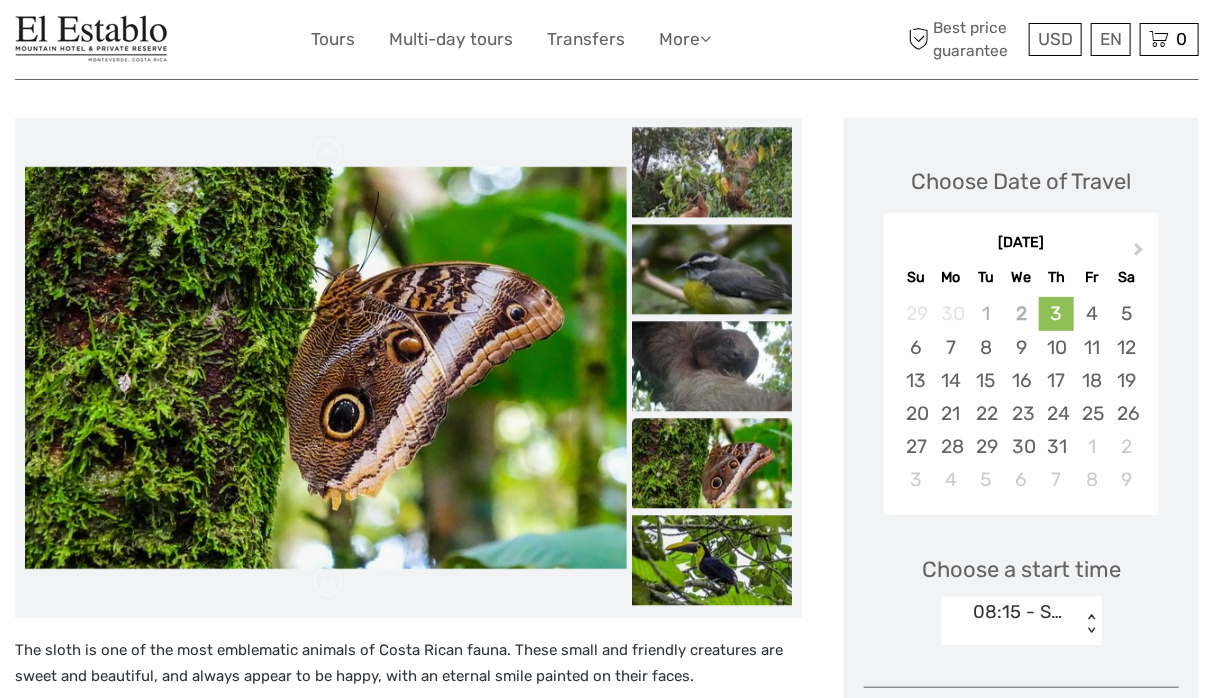 scroll, scrollTop: 216, scrollLeft: 0, axis: vertical 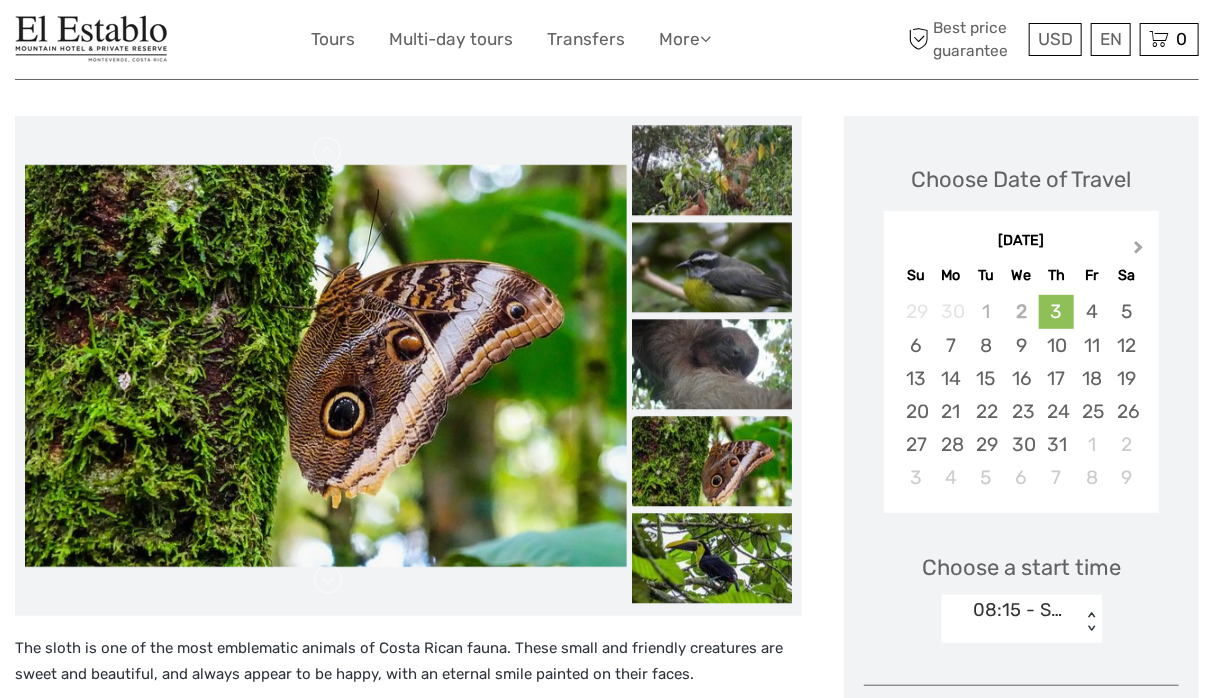 click on "Next Month" at bounding box center (1139, 251) 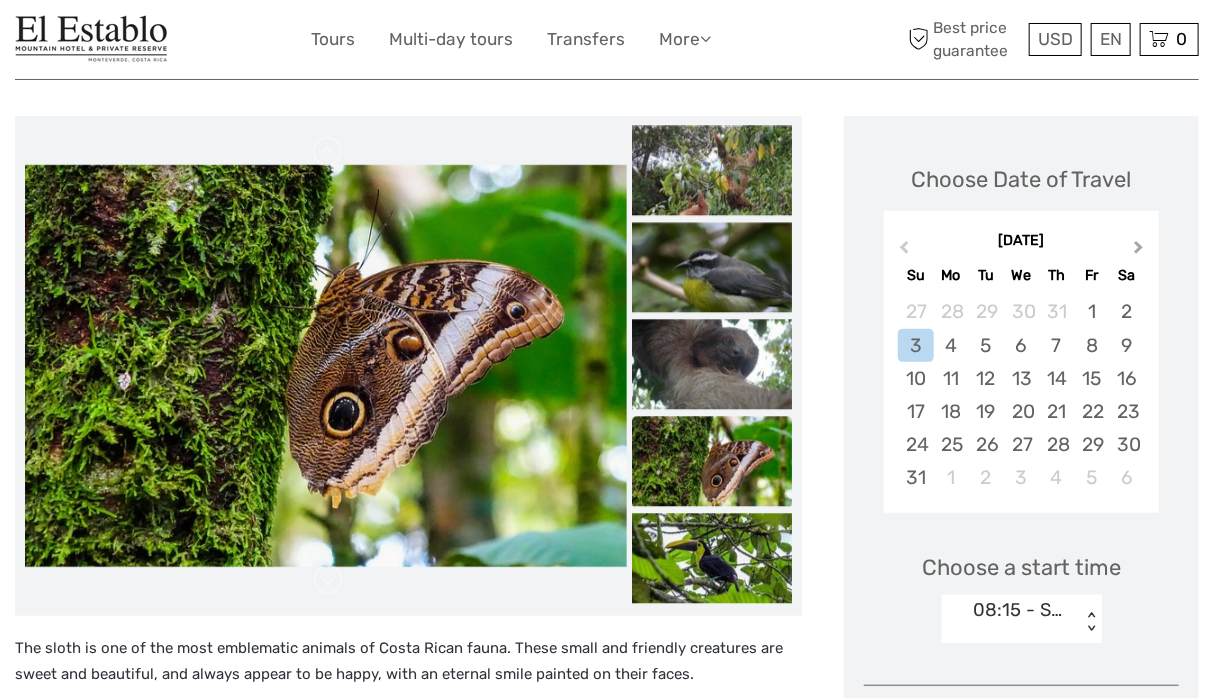 click on "Next Month" at bounding box center (1139, 251) 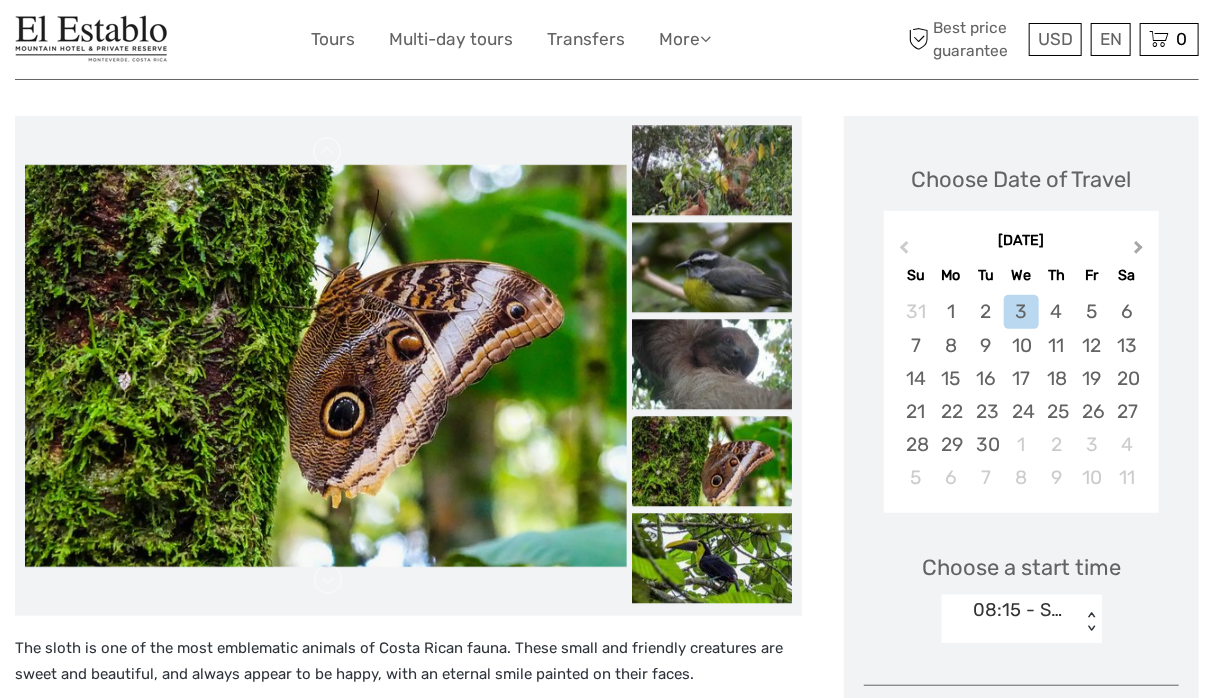 click on "Next Month" at bounding box center [1141, 252] 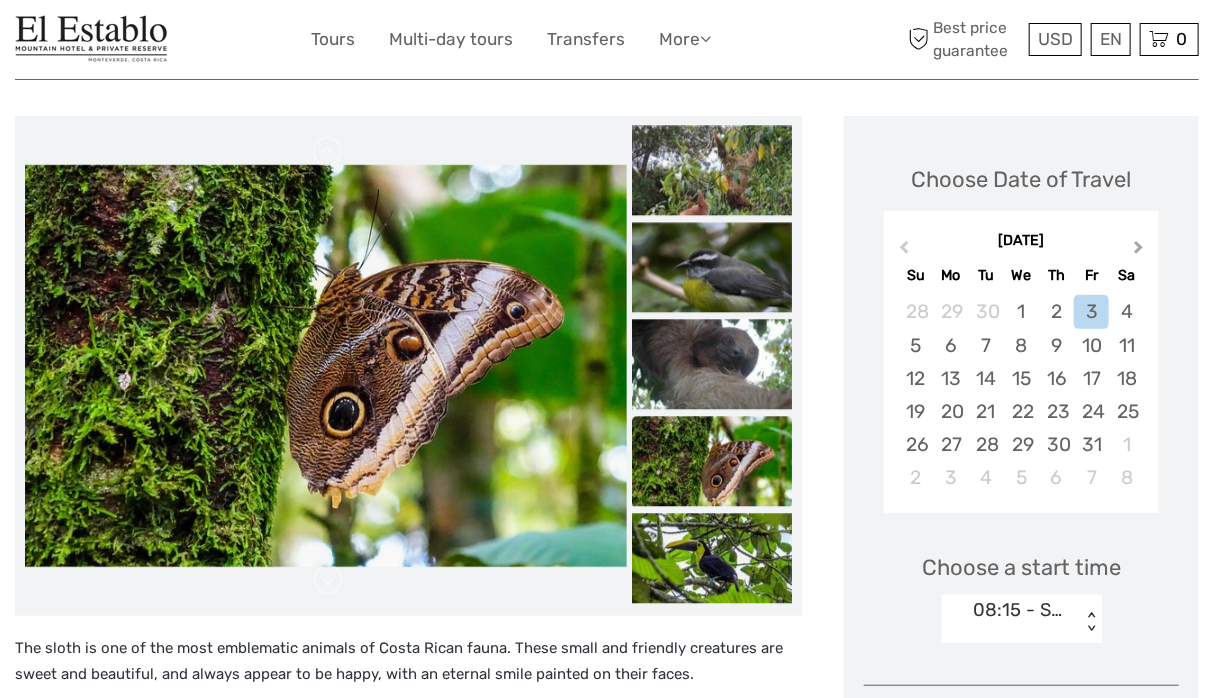 click on "Next Month" at bounding box center [1141, 252] 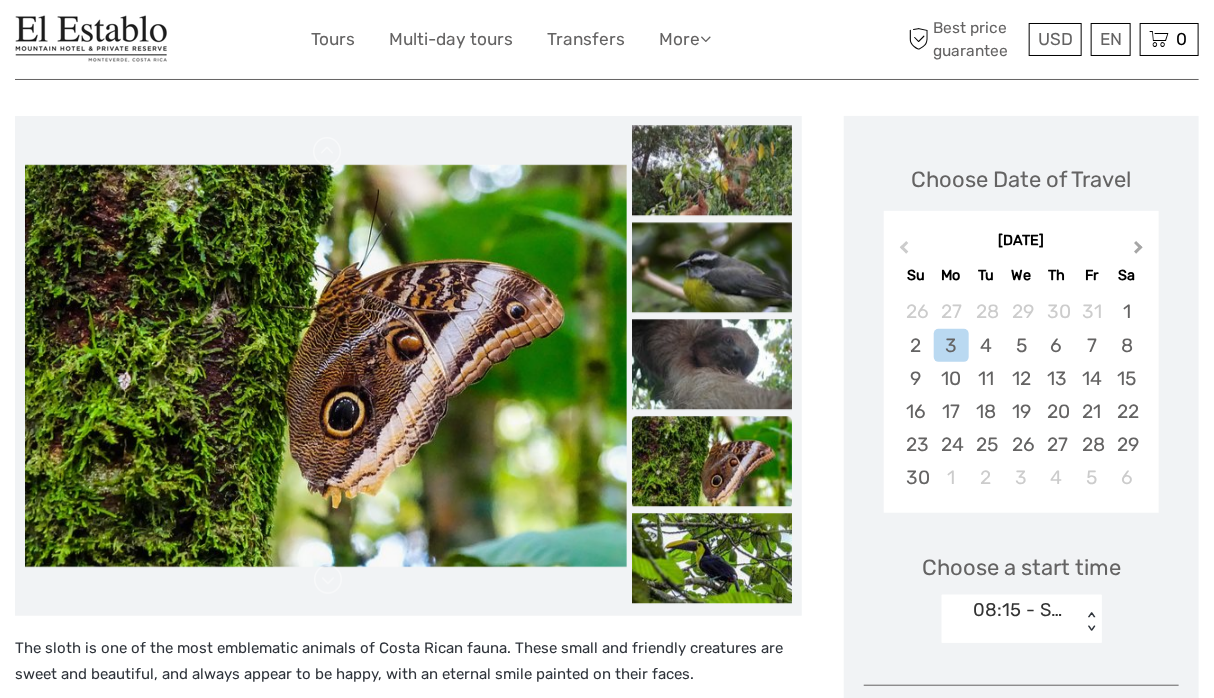 click on "Next Month" at bounding box center (1141, 252) 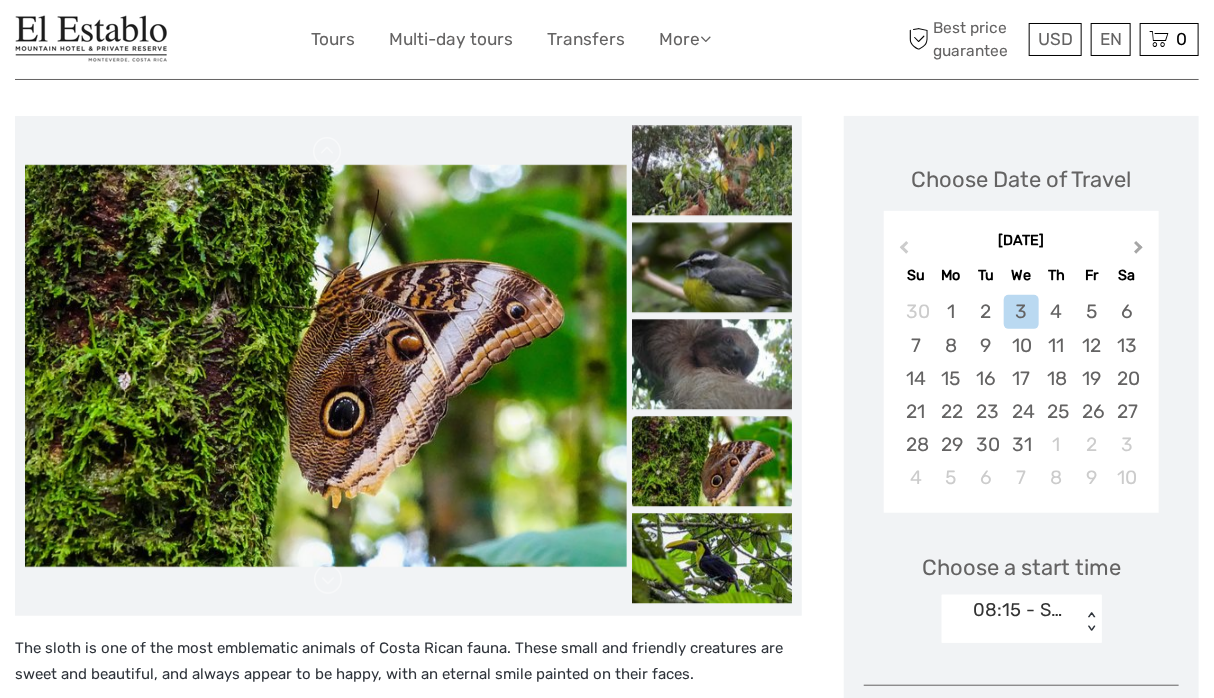 click on "Next Month" at bounding box center [1141, 252] 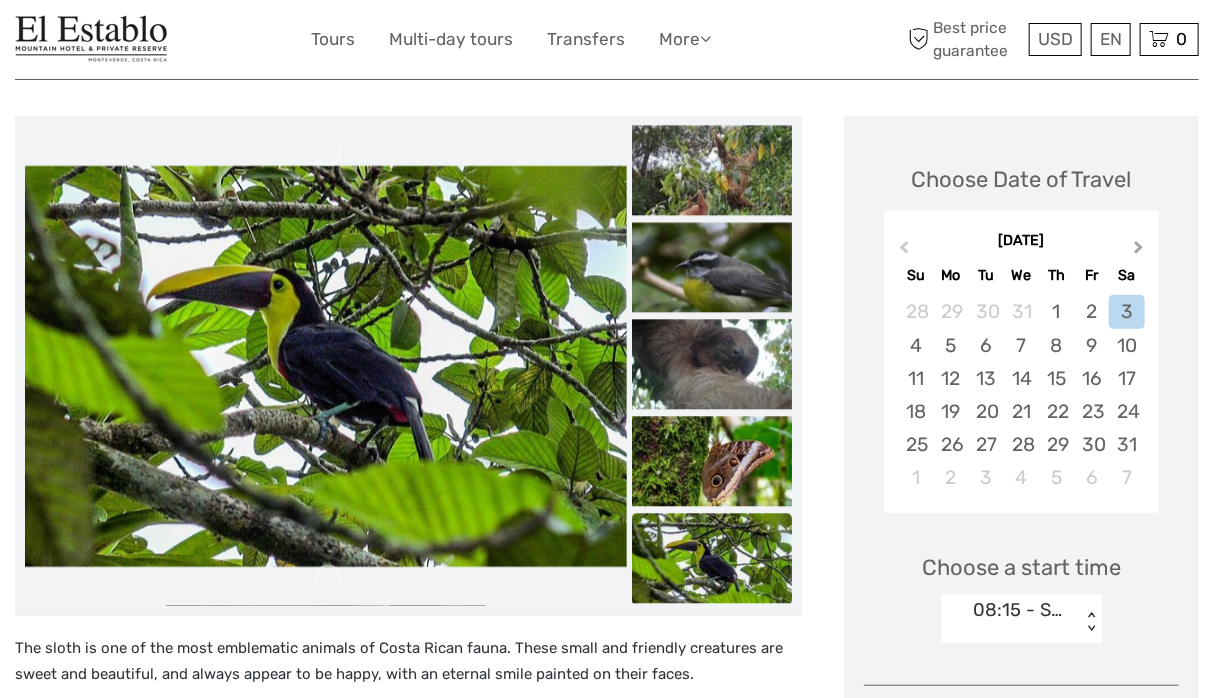 click on "Next Month" at bounding box center [1141, 252] 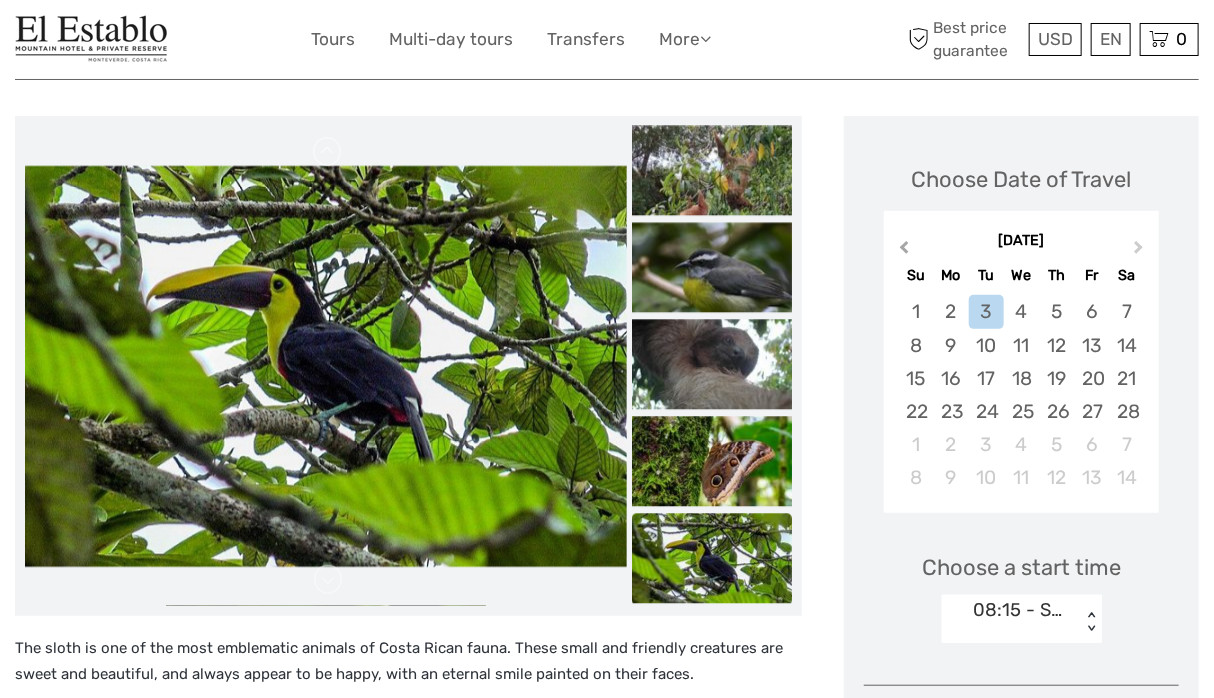 click on "Previous Month" at bounding box center (904, 251) 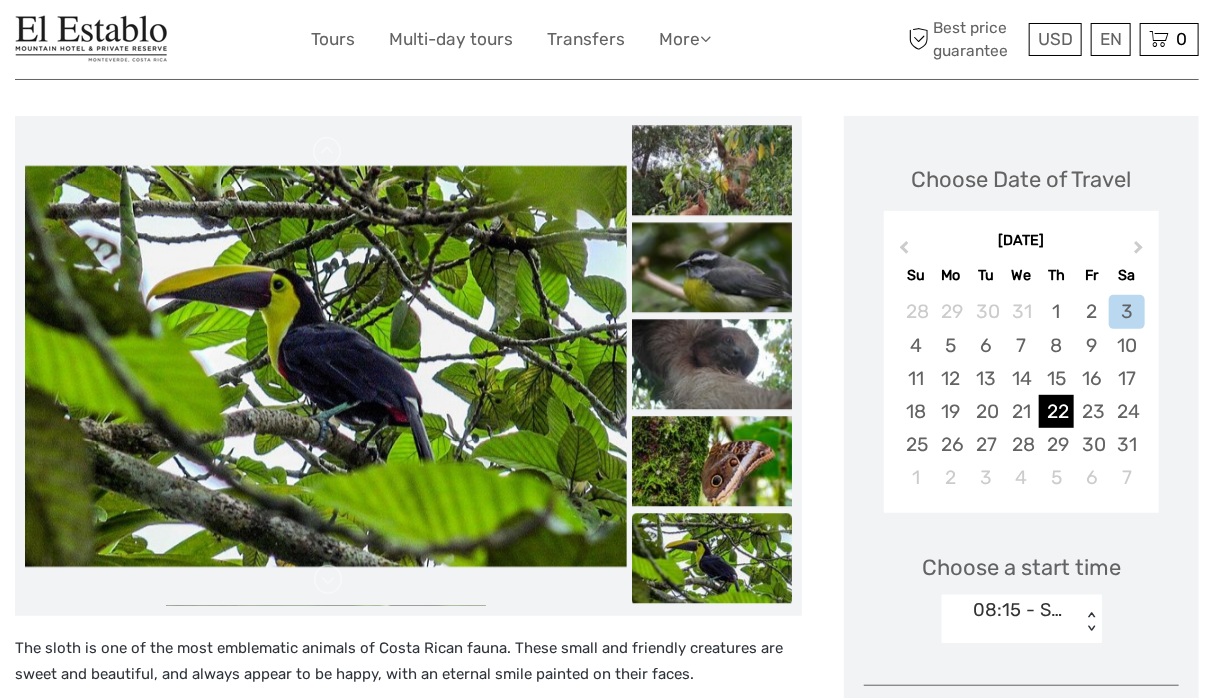 click on "22" at bounding box center (1056, 411) 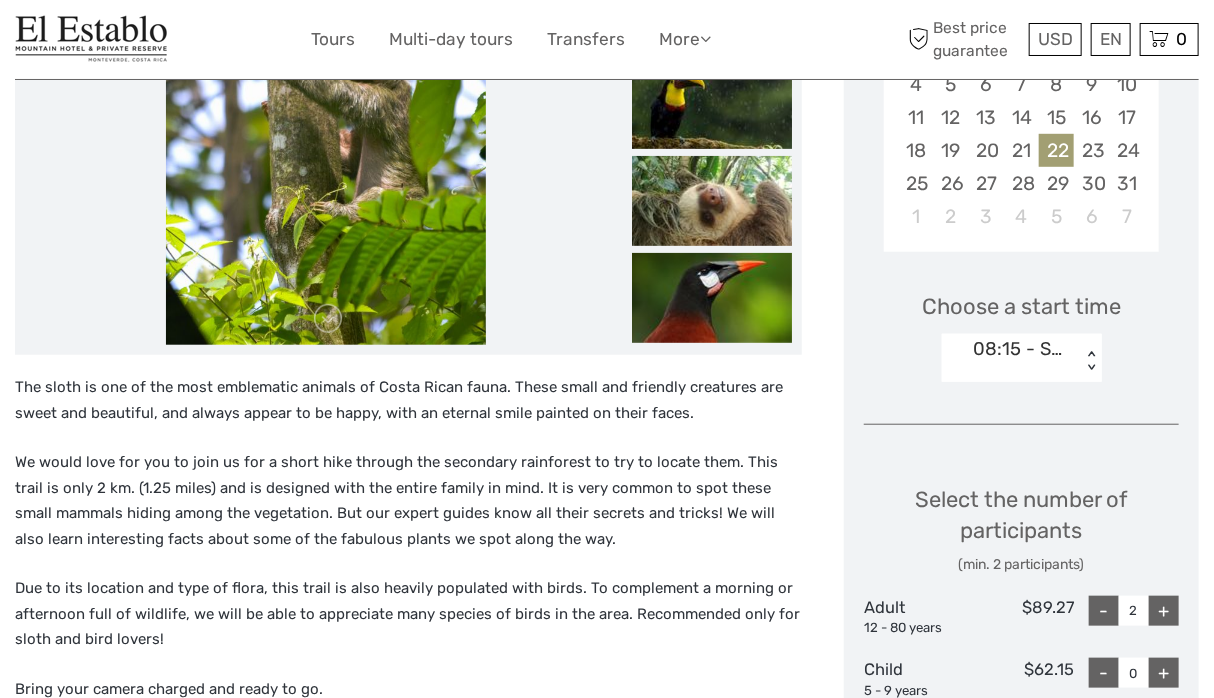 scroll, scrollTop: 484, scrollLeft: 0, axis: vertical 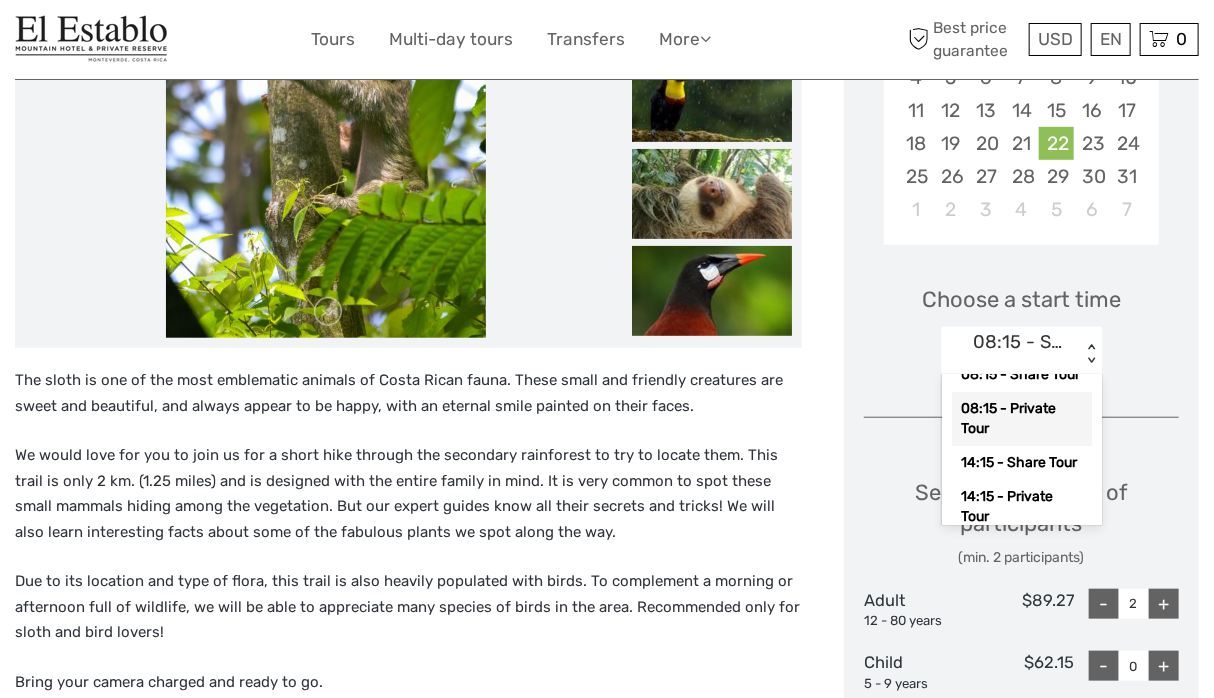 click on "08:15 - Private Tour" at bounding box center (1022, 419) 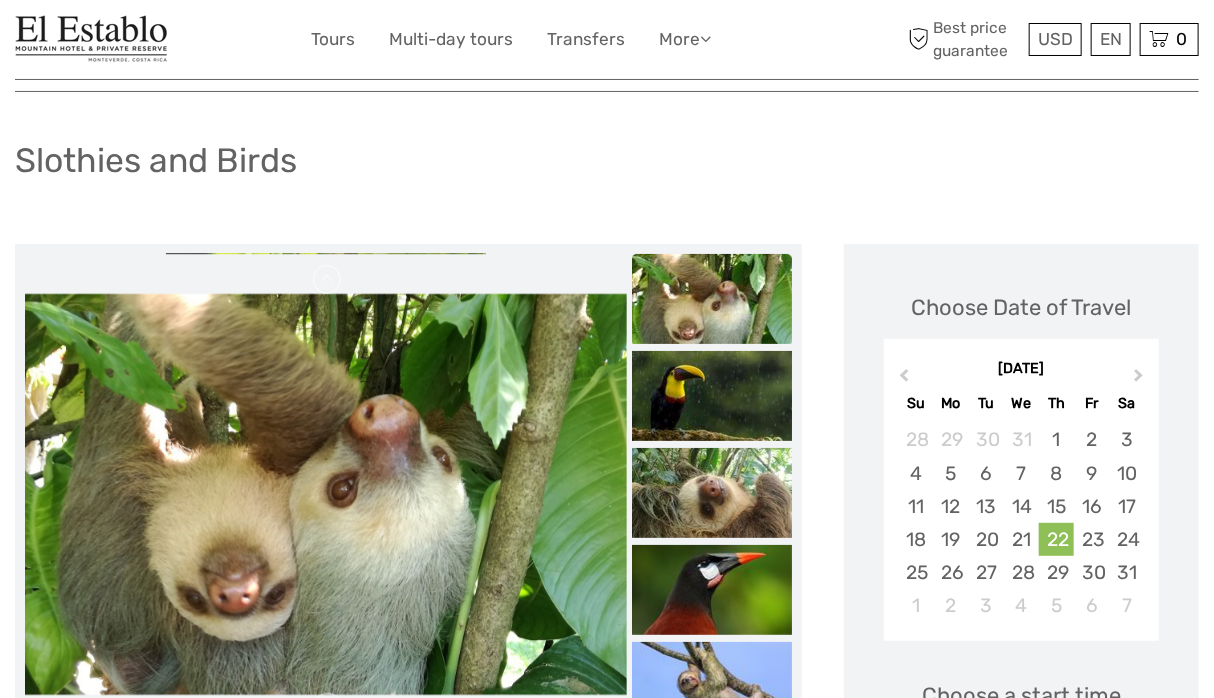 scroll, scrollTop: 16, scrollLeft: 0, axis: vertical 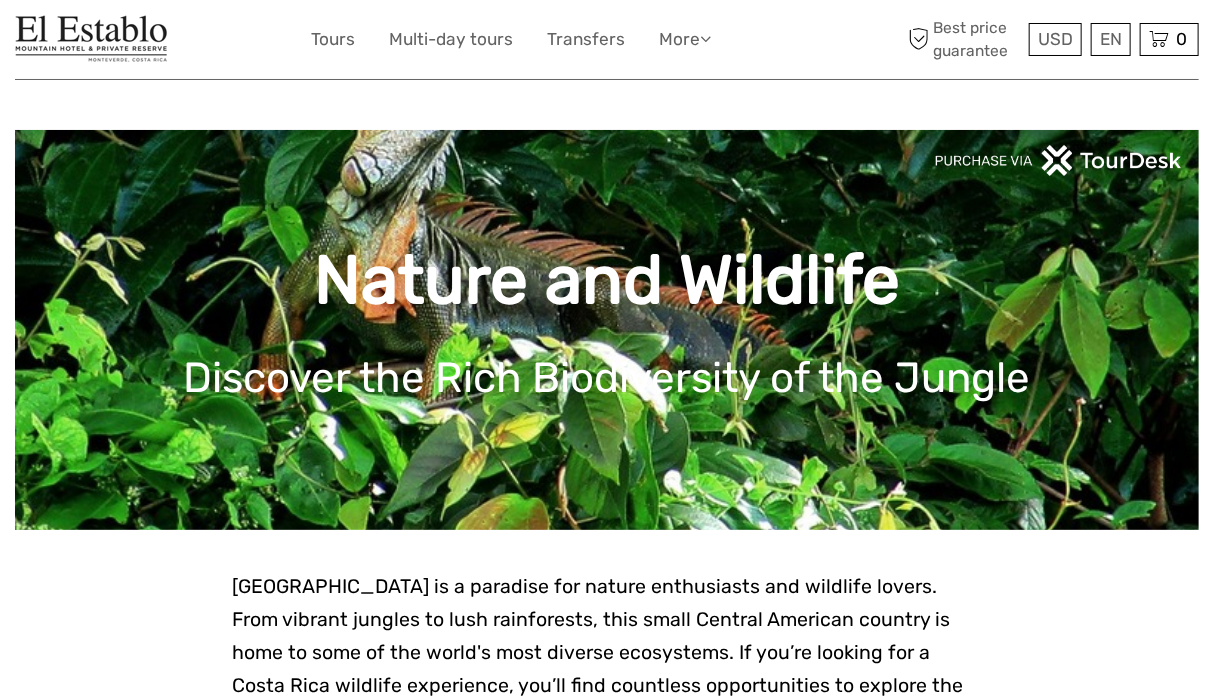 click on "Nature and Wildlife
Discover the Rich Biodiversity of the Jungle" at bounding box center [607, 330] 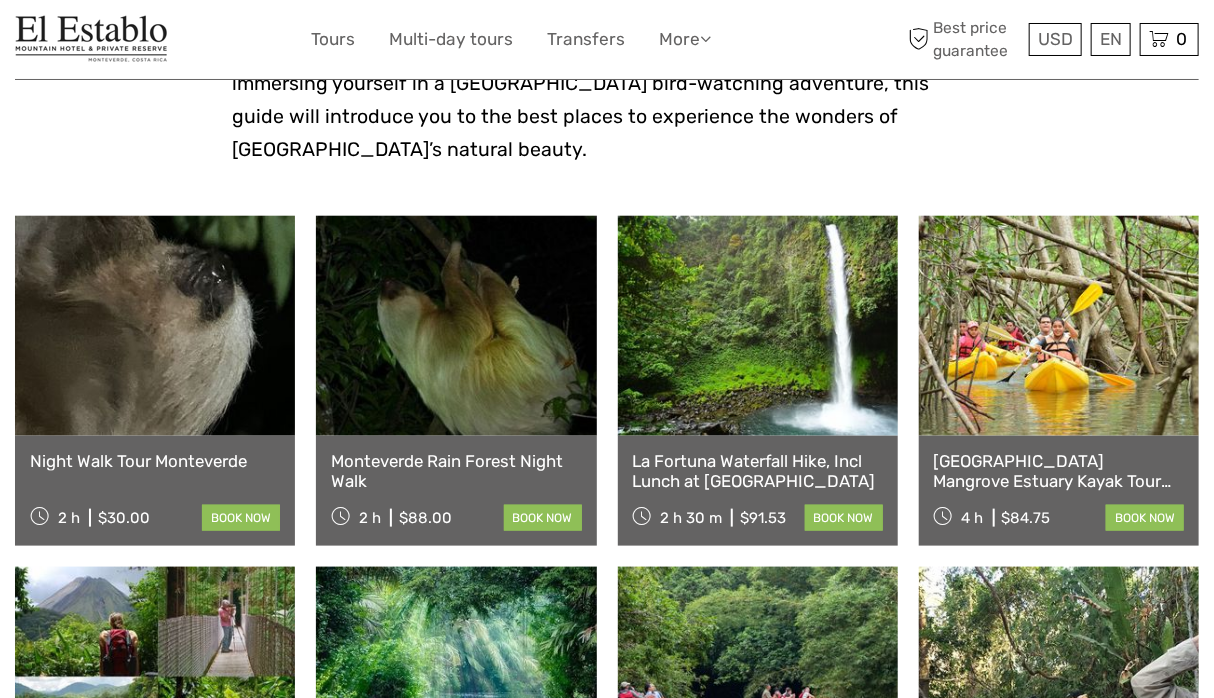 scroll, scrollTop: 735, scrollLeft: 0, axis: vertical 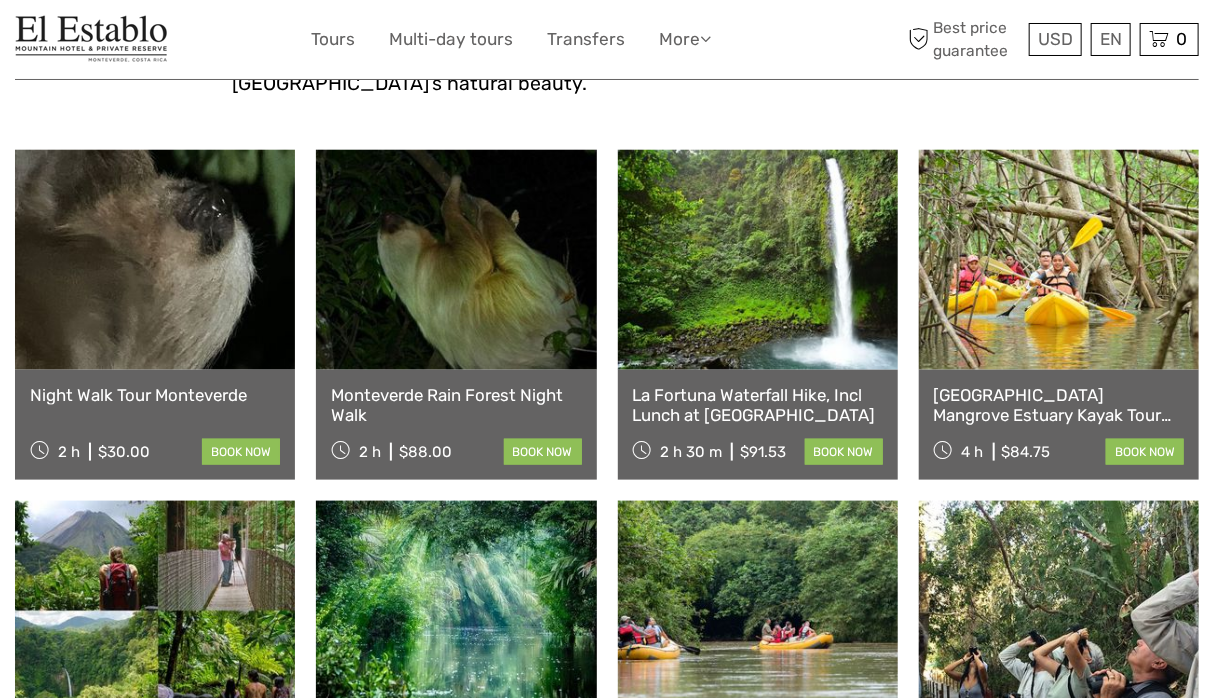 click on "Night Walk Tour Monteverde" at bounding box center (155, 395) 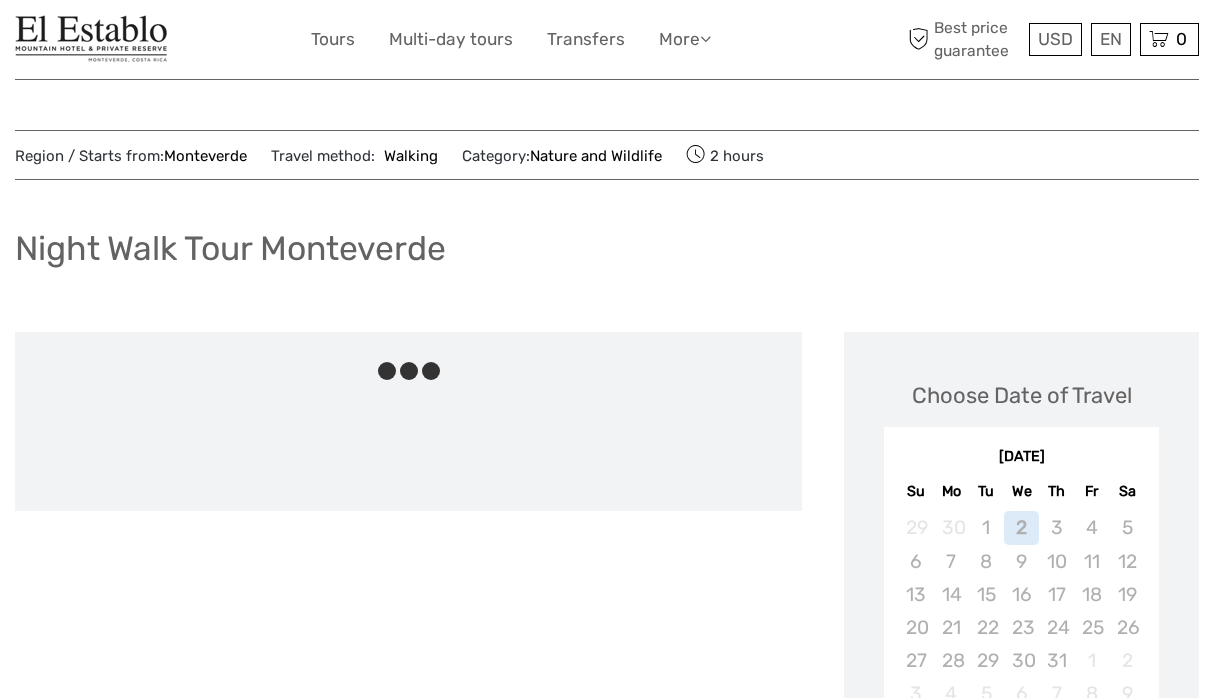 scroll, scrollTop: 0, scrollLeft: 0, axis: both 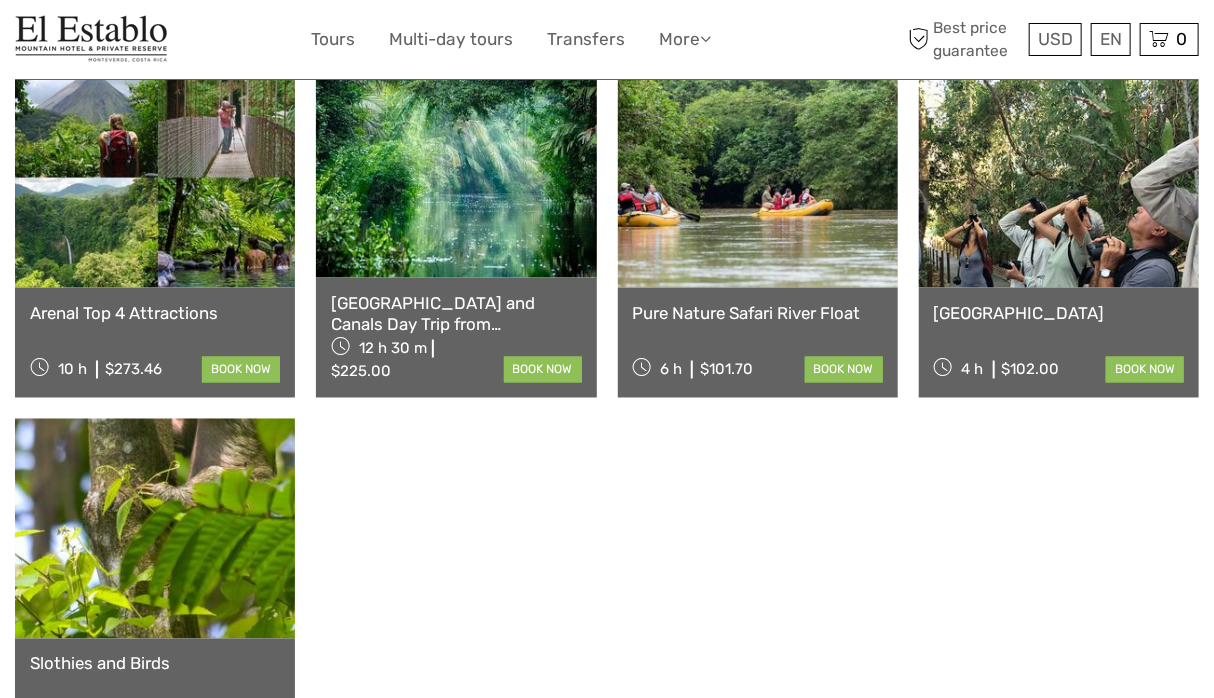 click on "[GEOGRAPHIC_DATA]" at bounding box center [1059, 313] 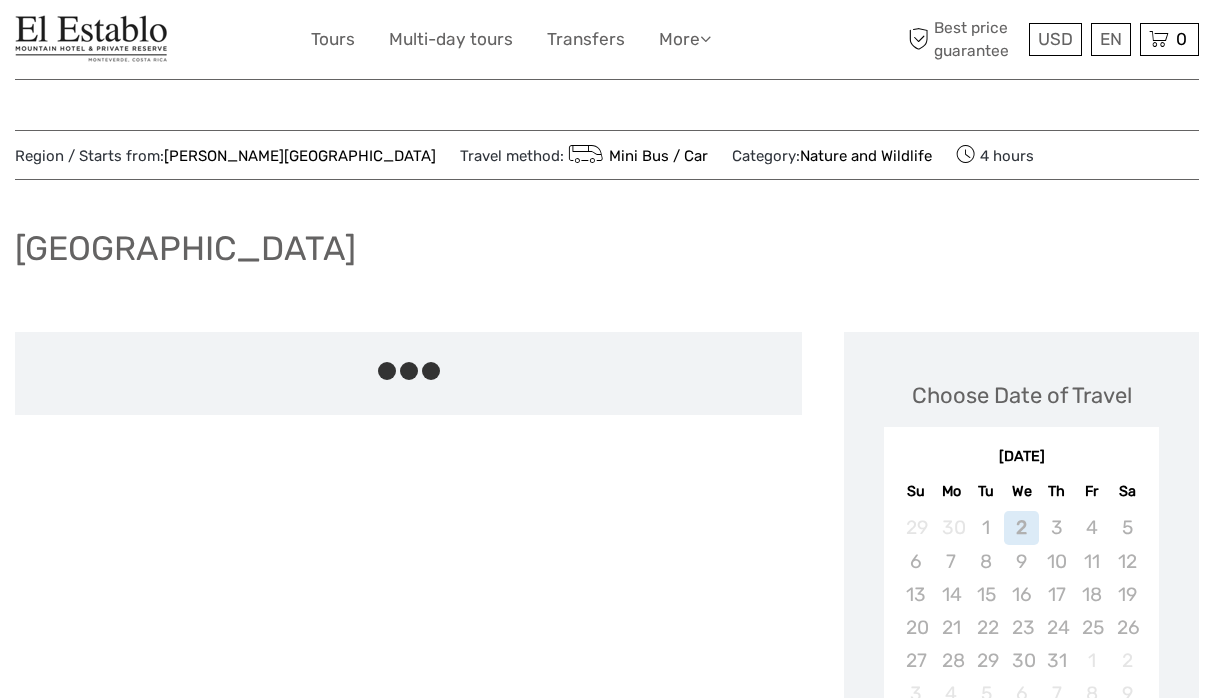 scroll, scrollTop: 0, scrollLeft: 0, axis: both 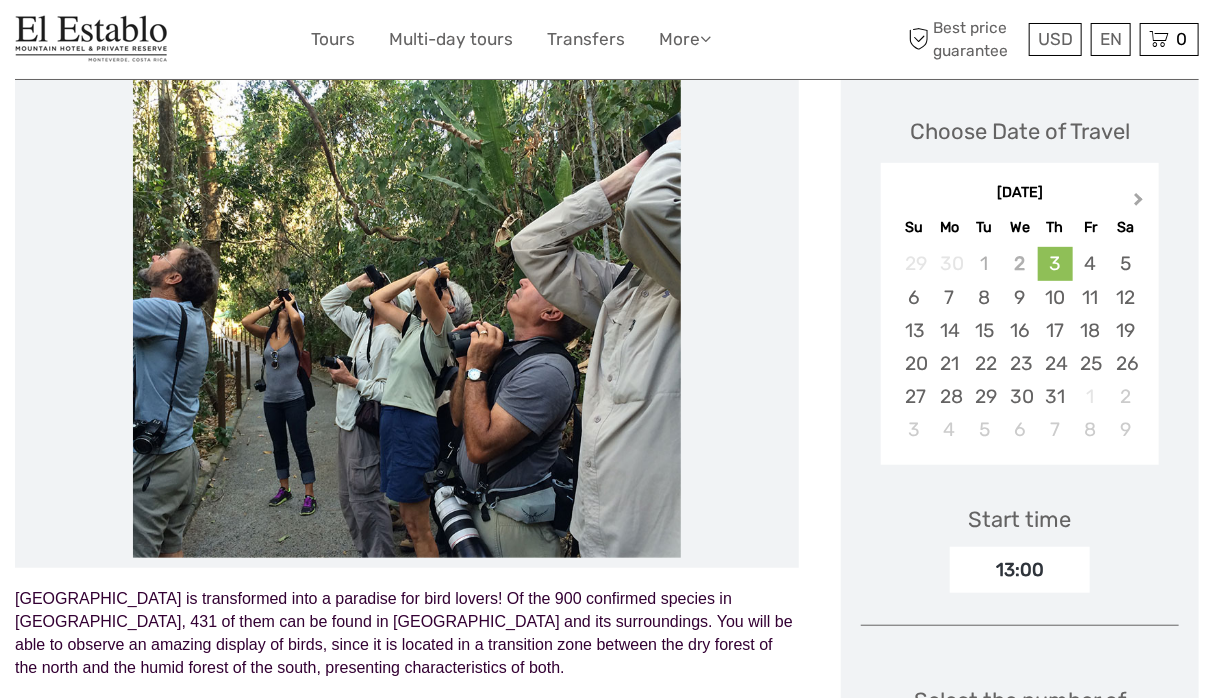 click on "Next Month" at bounding box center [1141, 204] 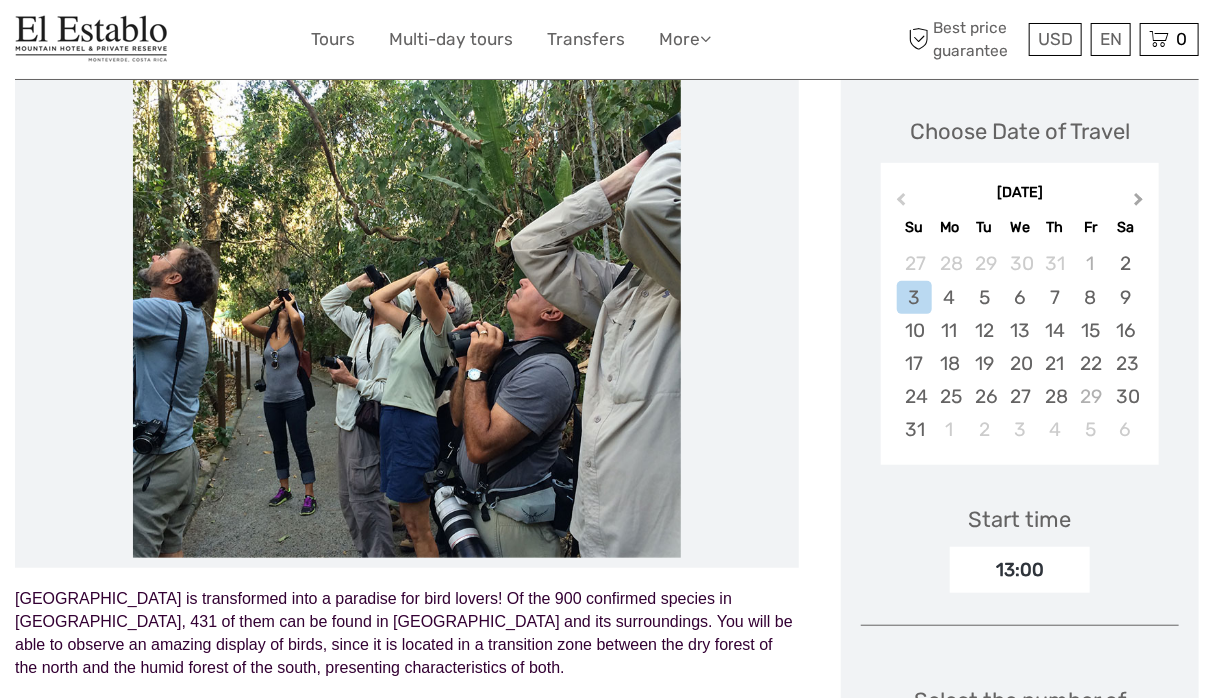 click on "Next Month" at bounding box center [1139, 203] 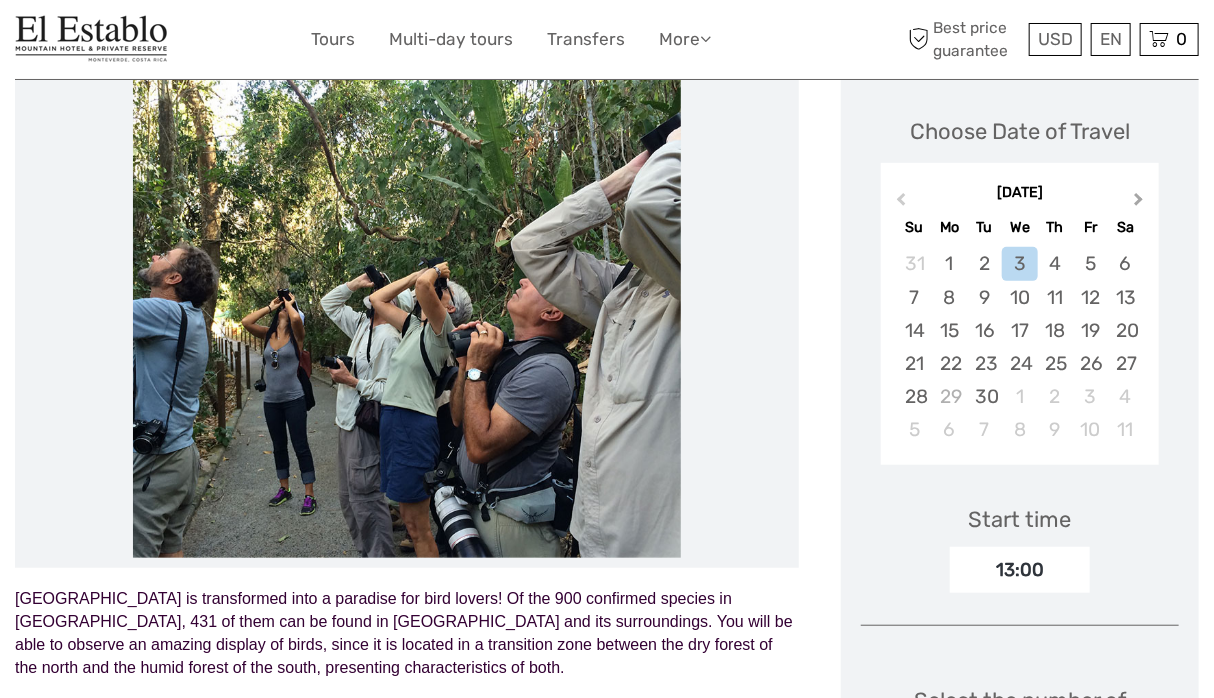 click on "Next Month" at bounding box center [1139, 203] 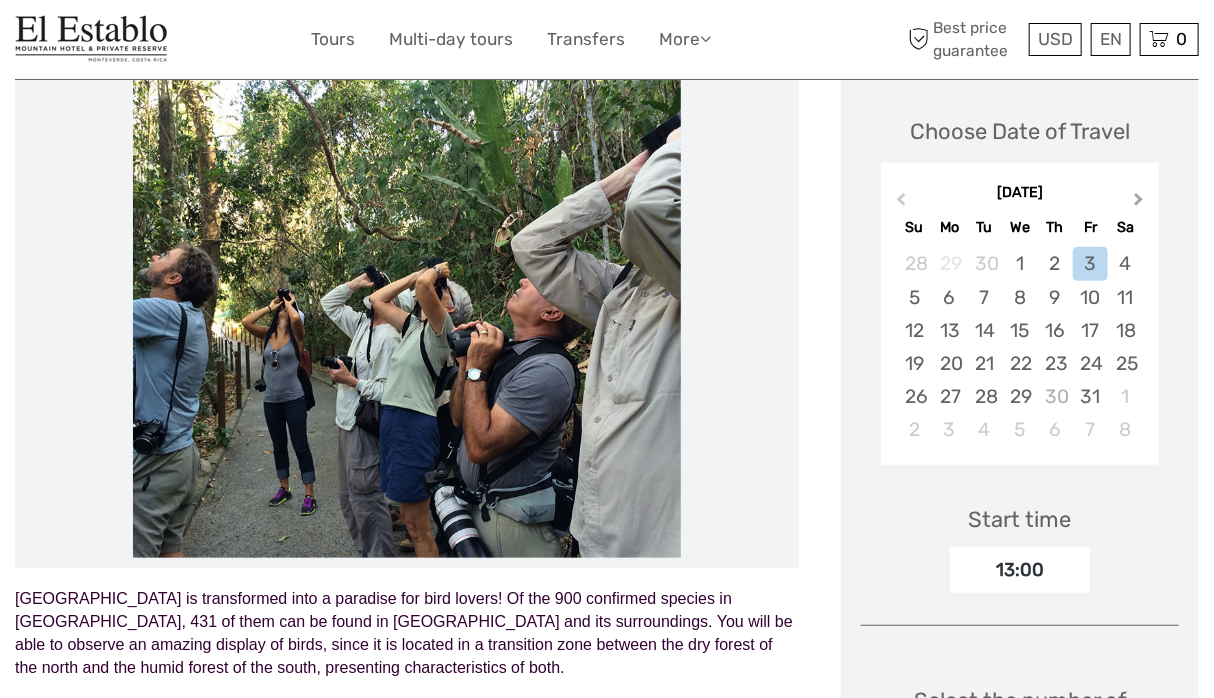click on "Next Month" at bounding box center (1141, 204) 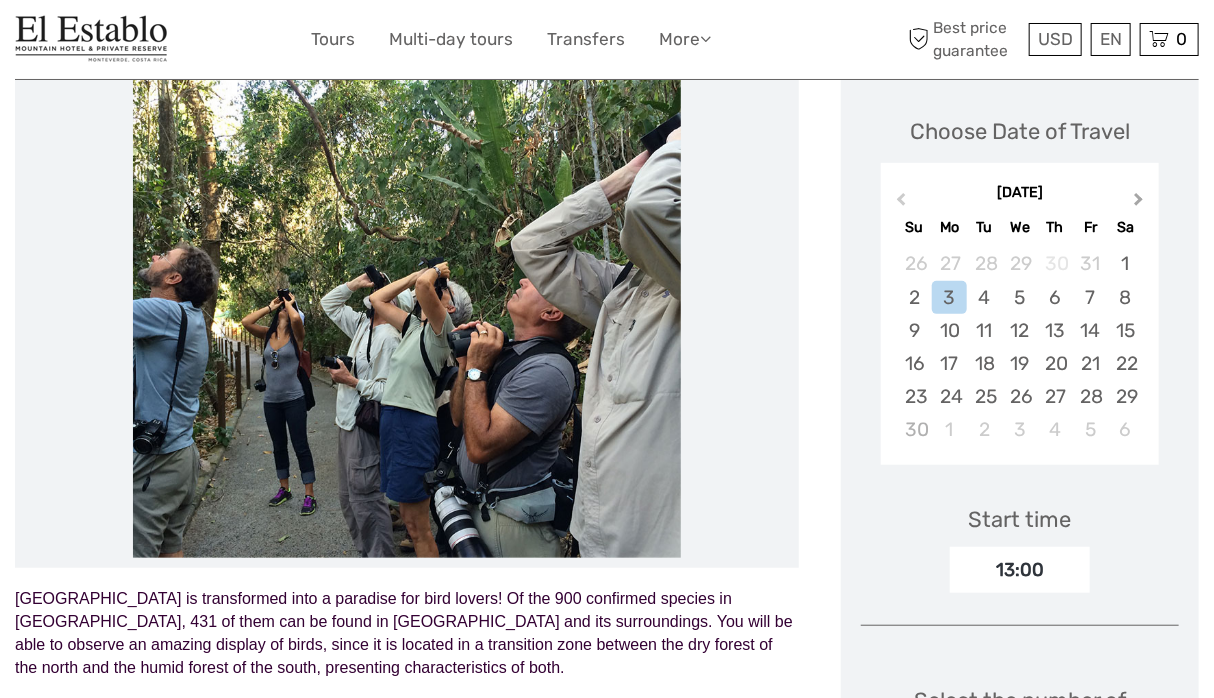 click on "Next Month" at bounding box center [1141, 204] 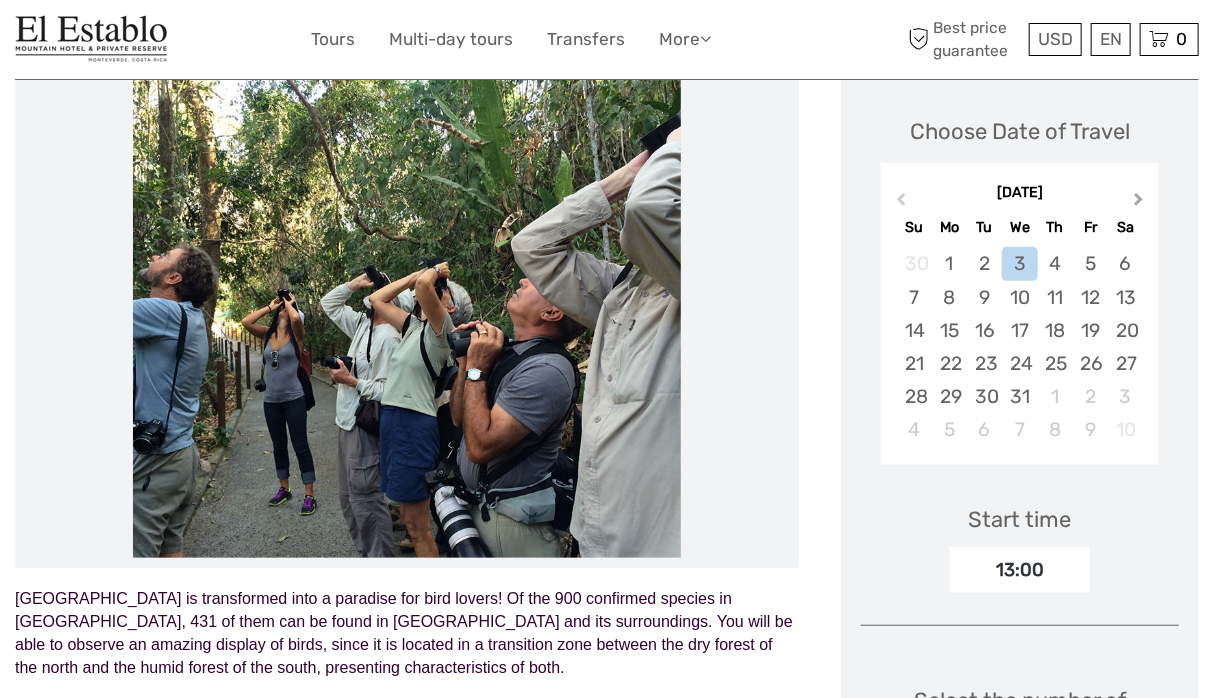 click on "Next Month" at bounding box center [1139, 203] 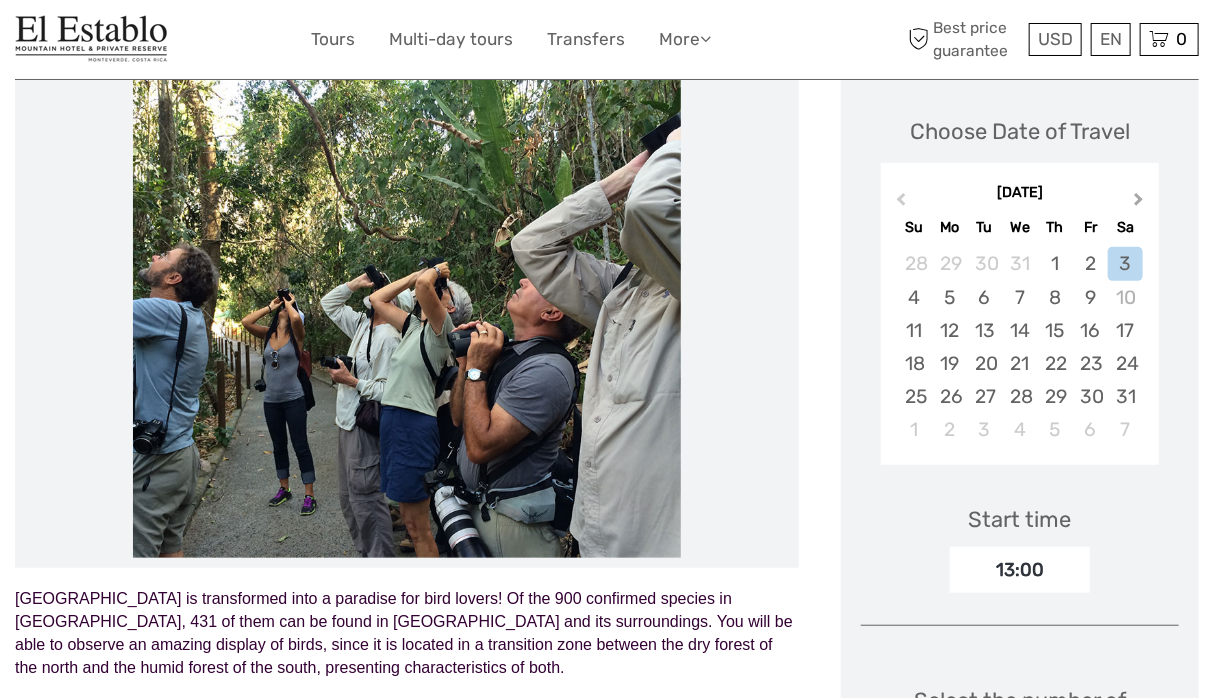 click on "Next Month" at bounding box center (1139, 203) 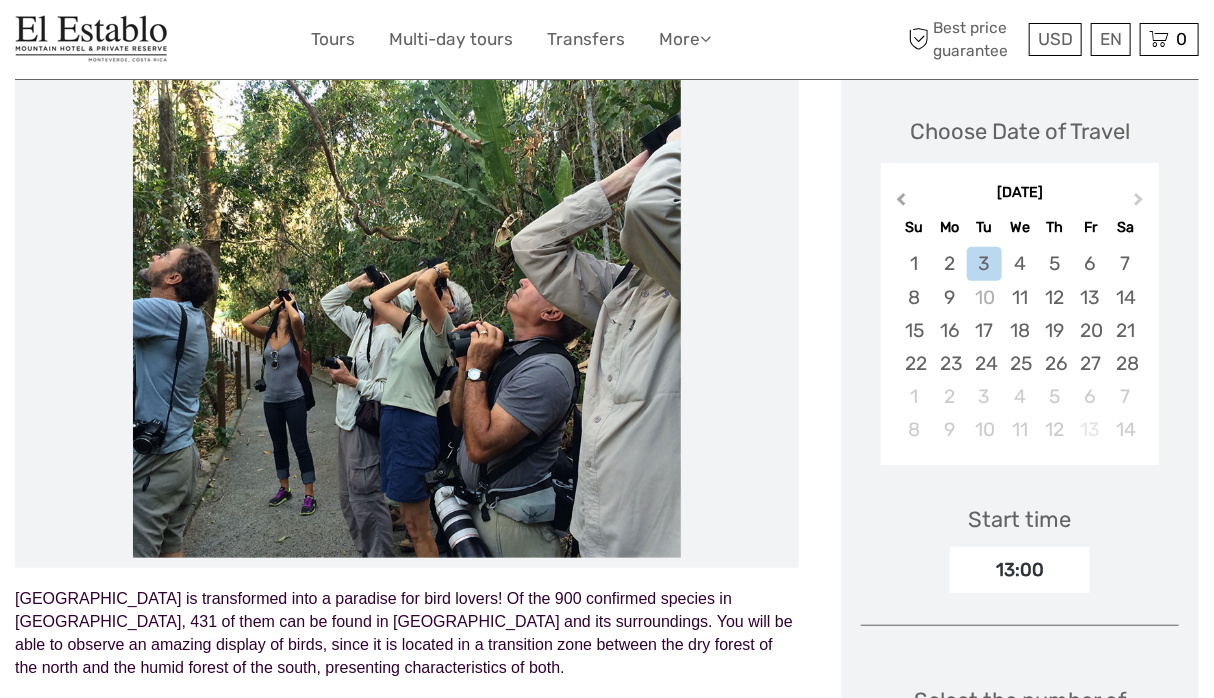 click on "Previous Month" at bounding box center (901, 203) 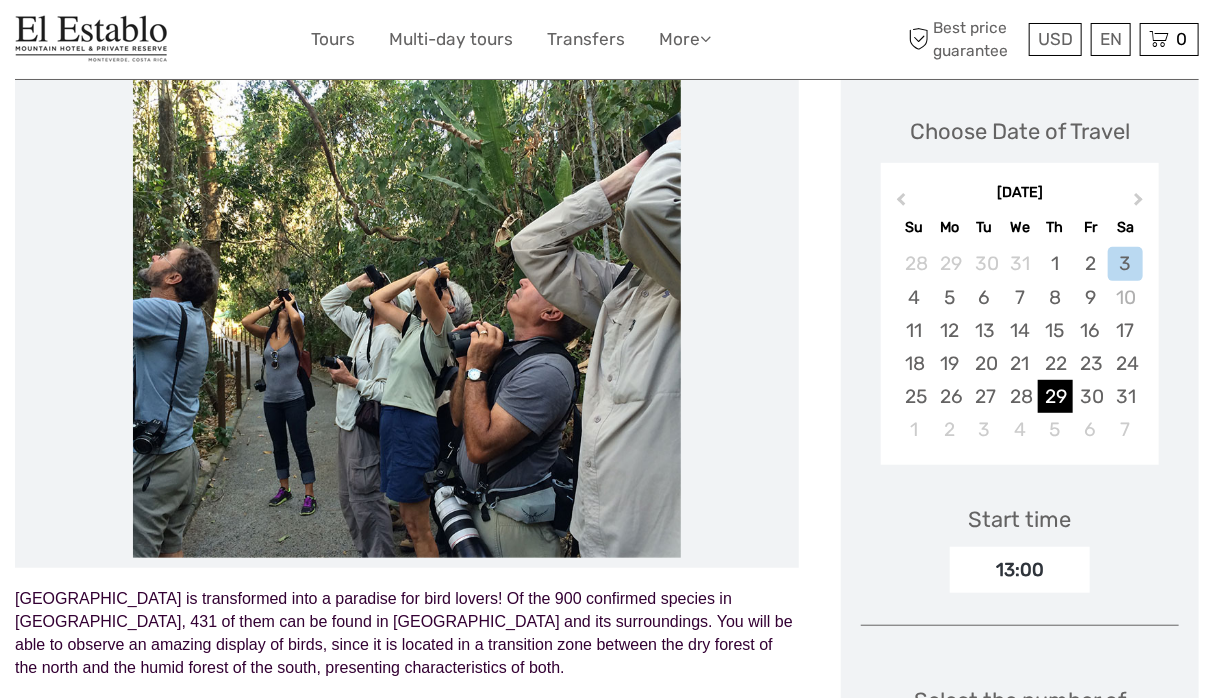 click on "29" at bounding box center [1055, 396] 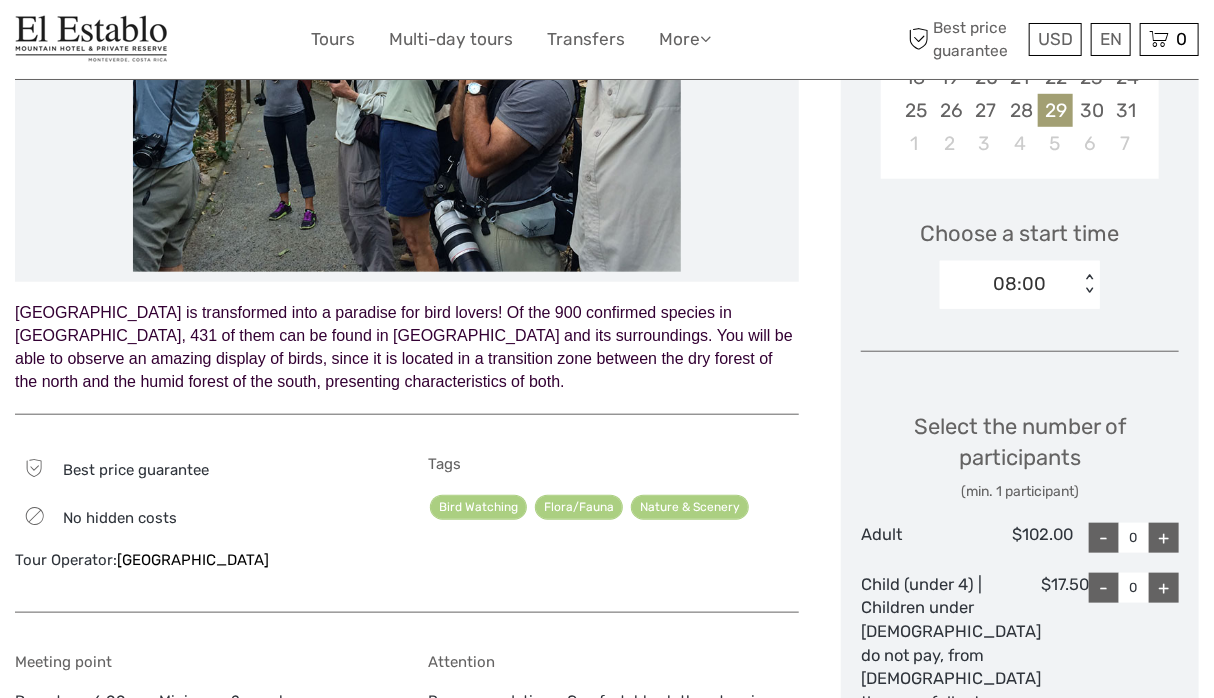 scroll, scrollTop: 555, scrollLeft: 0, axis: vertical 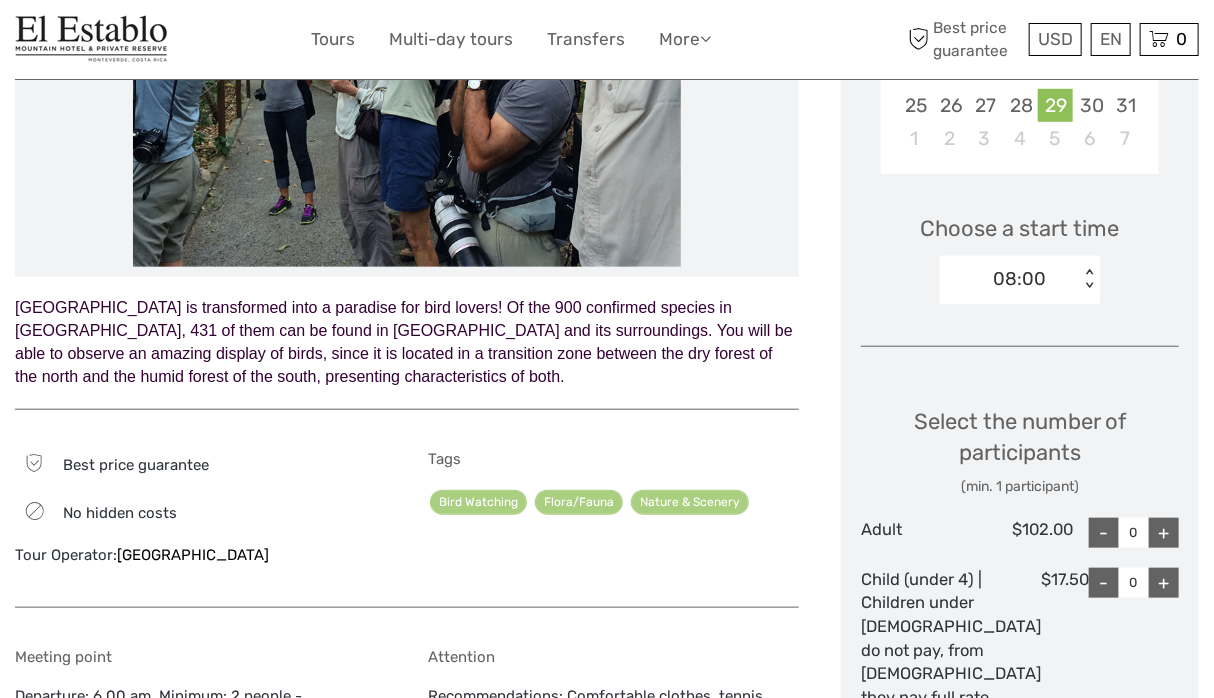 click on "< >" at bounding box center (1089, 279) 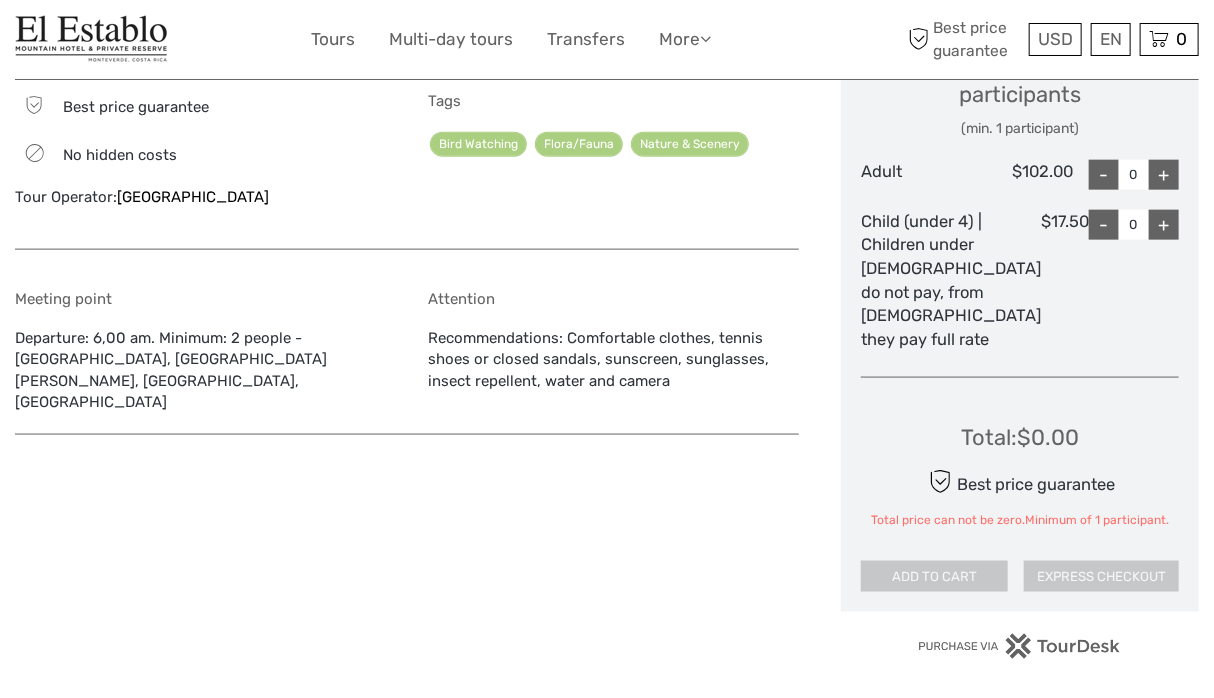 scroll, scrollTop: 919, scrollLeft: 0, axis: vertical 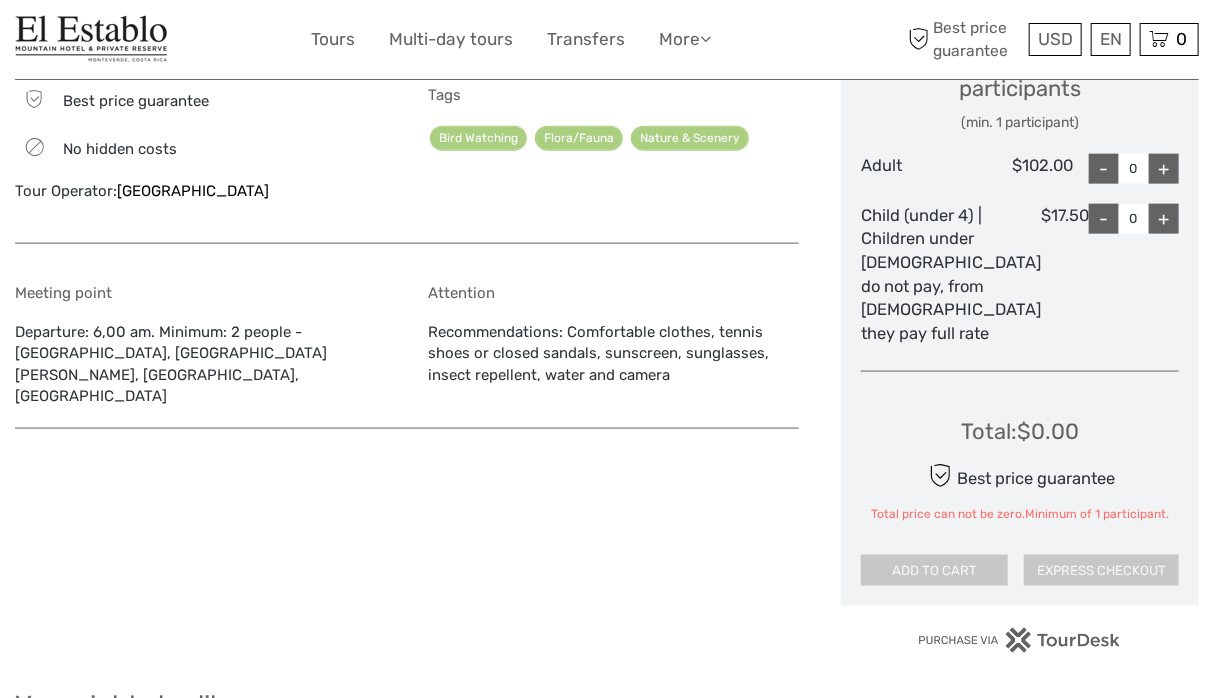 click on "Carara National Park is transformed into a paradise for bird lovers! Of the 900 confirmed species in Costa Rica, 431 of them can be found in Carara and its surroundings. You will be able to observe an amazing display of birds, since it is located in a transition zone between the dry forest of the north and the humid forest of the south, presenting characteristics of both.
Best price guarantee
No hidden costs
Tour Operator:
Macaw Lodge
Tags
Bird Watching
Flora/Fauna
Nature & Scenery
Meeting point
Attention" at bounding box center (428, 33) 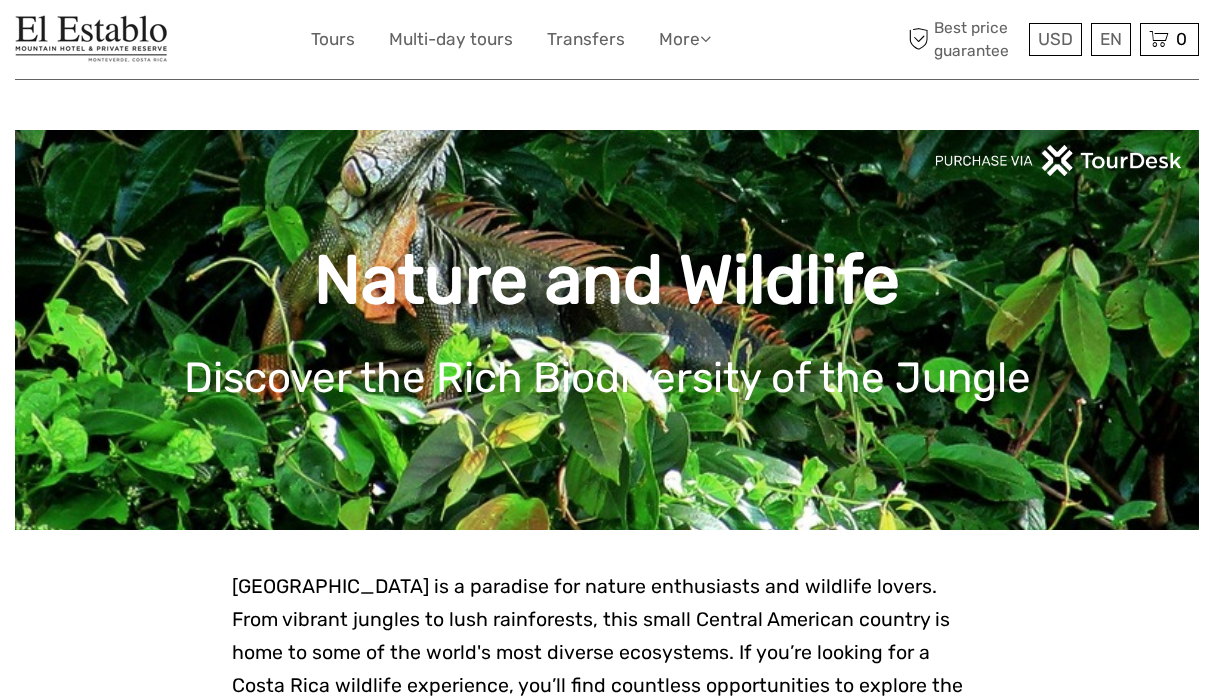 scroll, scrollTop: 1168, scrollLeft: 0, axis: vertical 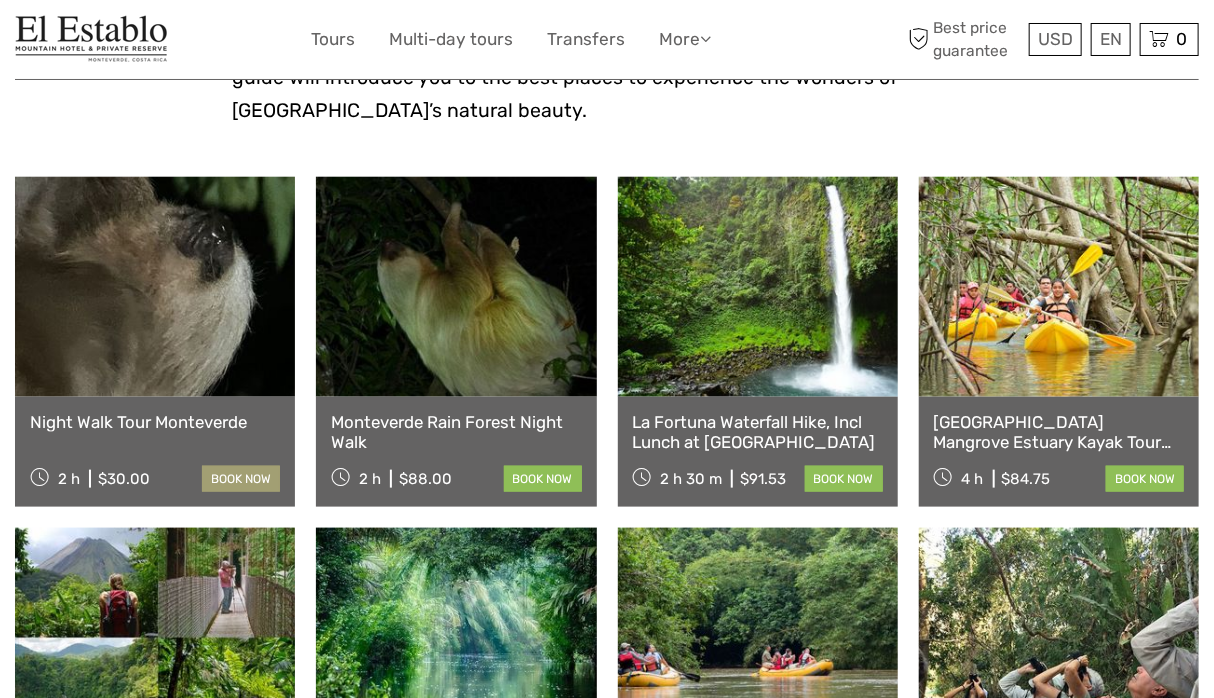 click on "book now" at bounding box center [241, 479] 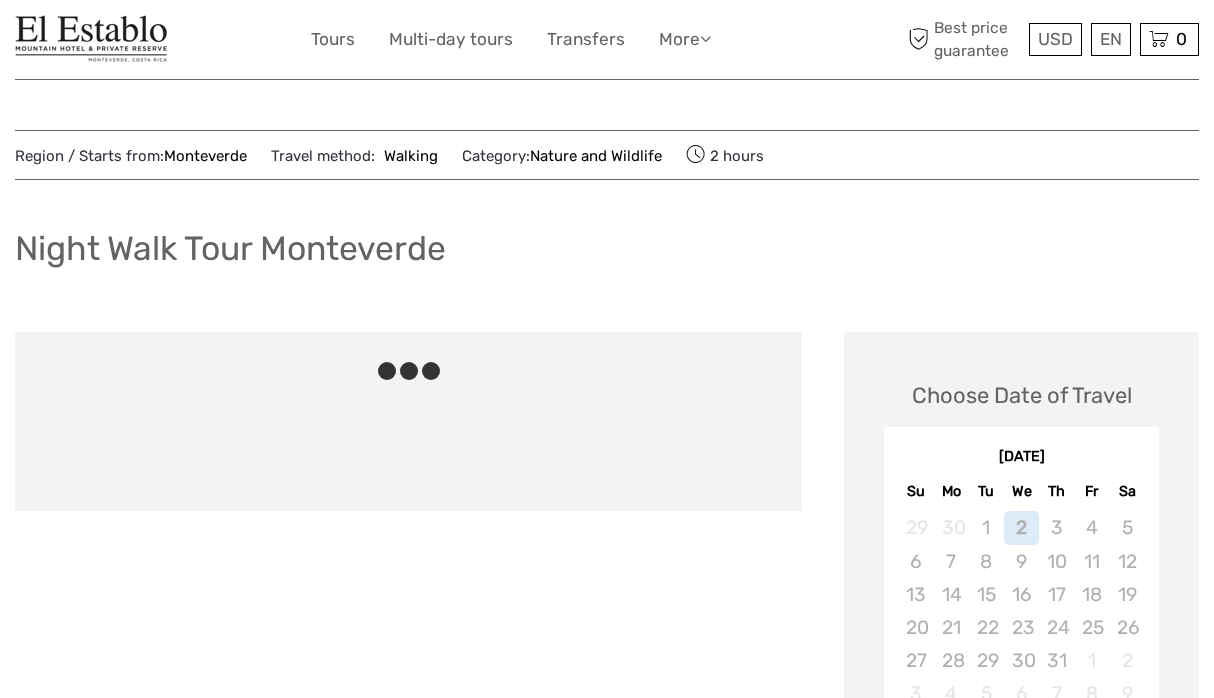 scroll, scrollTop: 0, scrollLeft: 0, axis: both 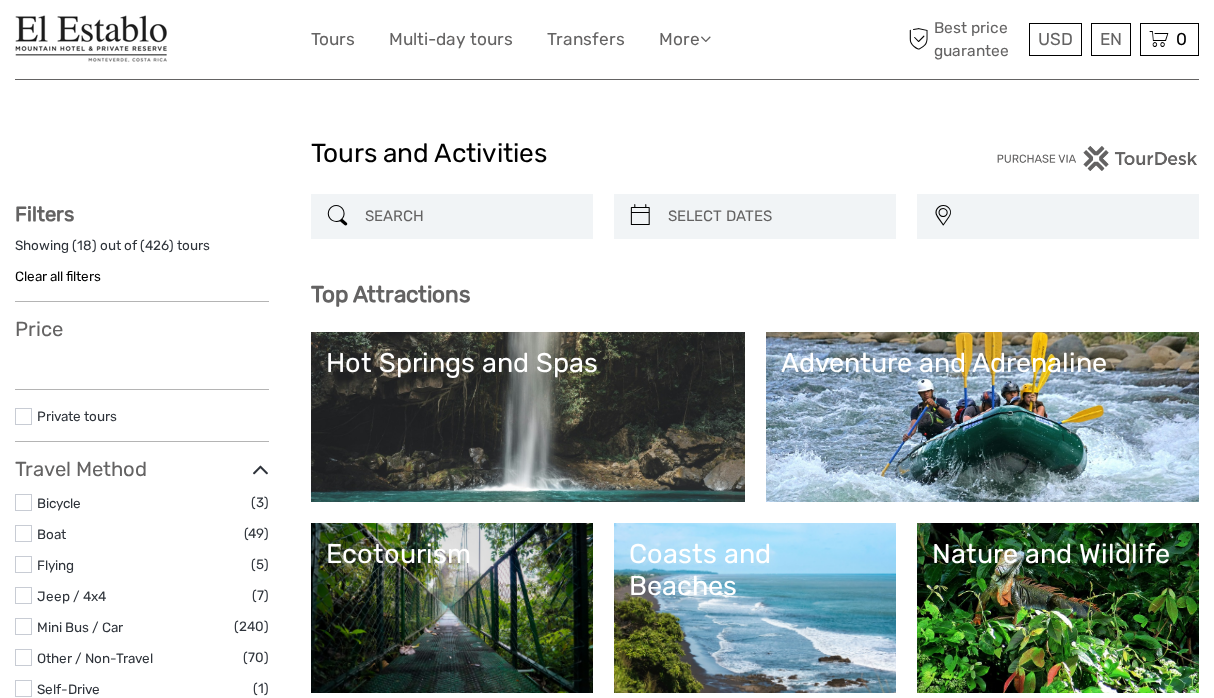 select 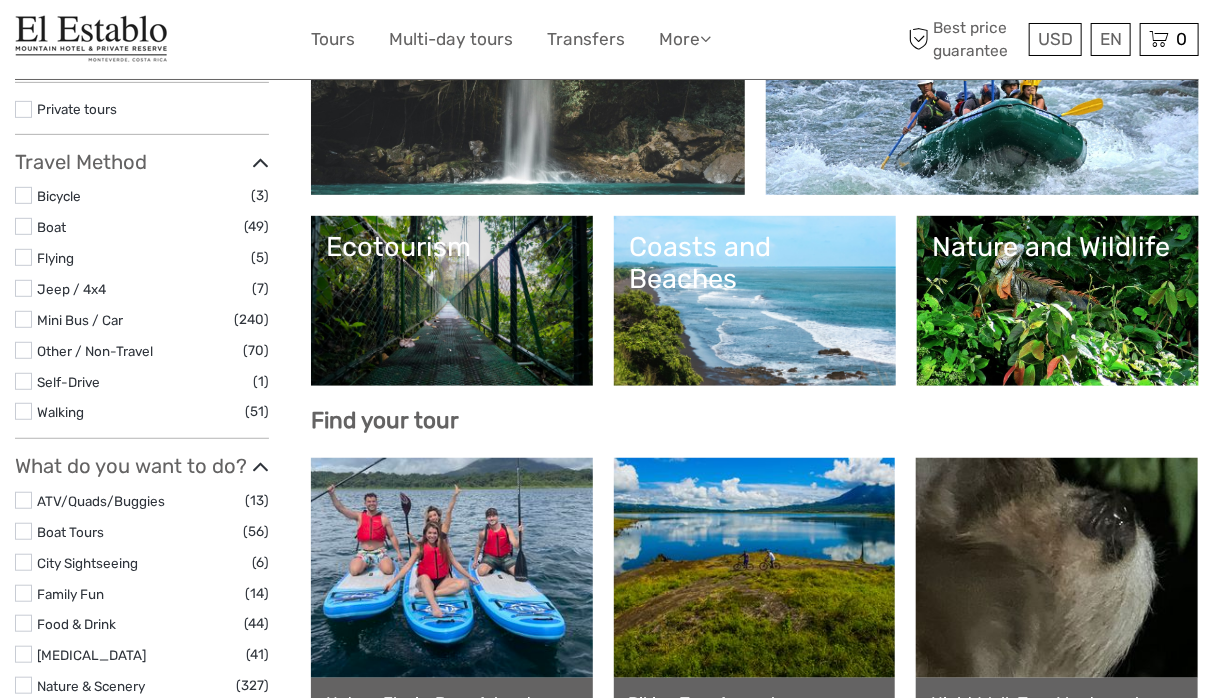 select 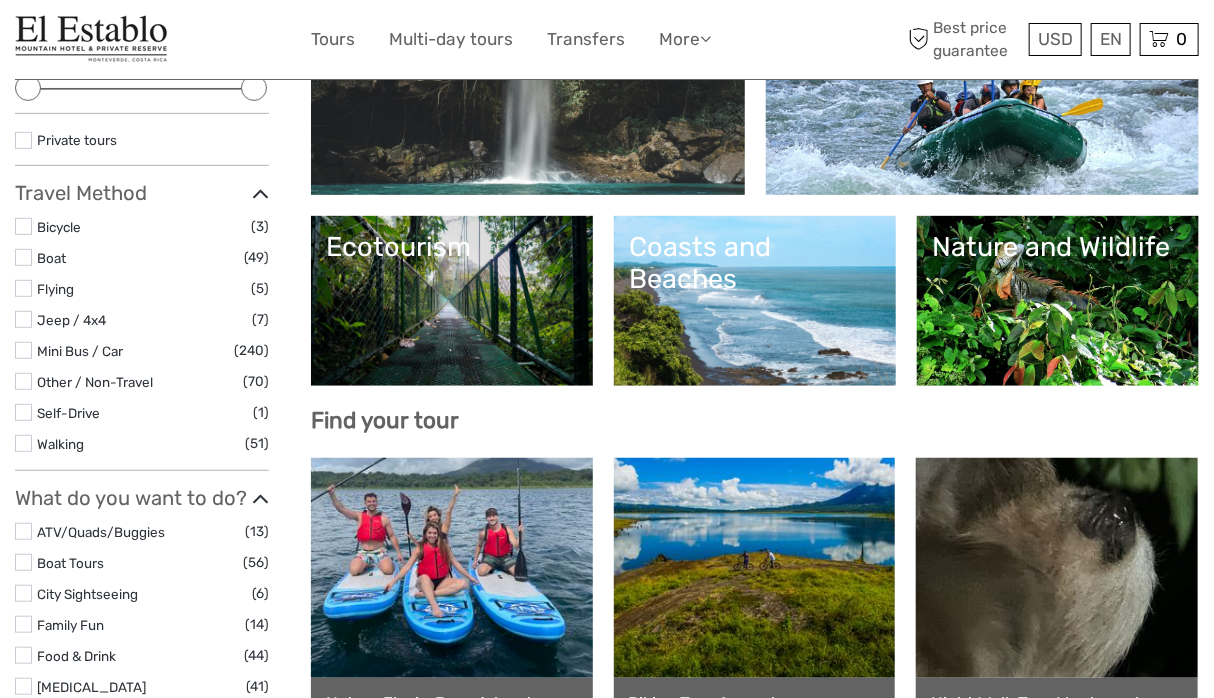 scroll, scrollTop: 0, scrollLeft: 0, axis: both 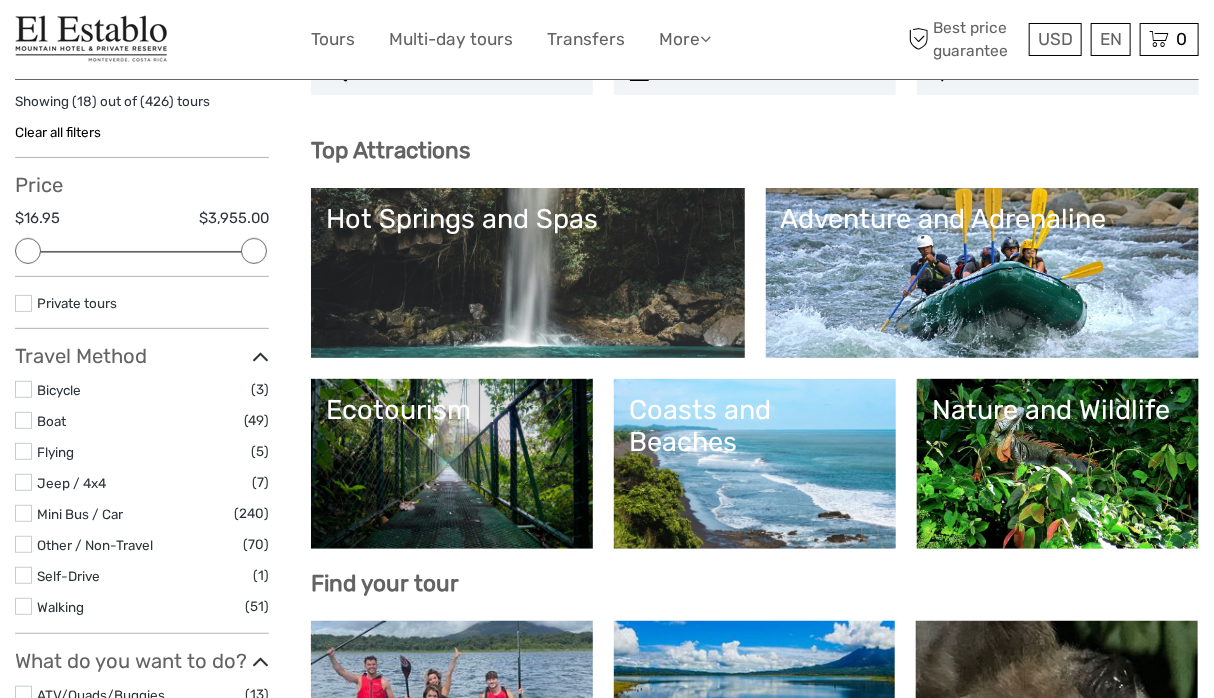 click on "Ecotourism" at bounding box center [452, 464] 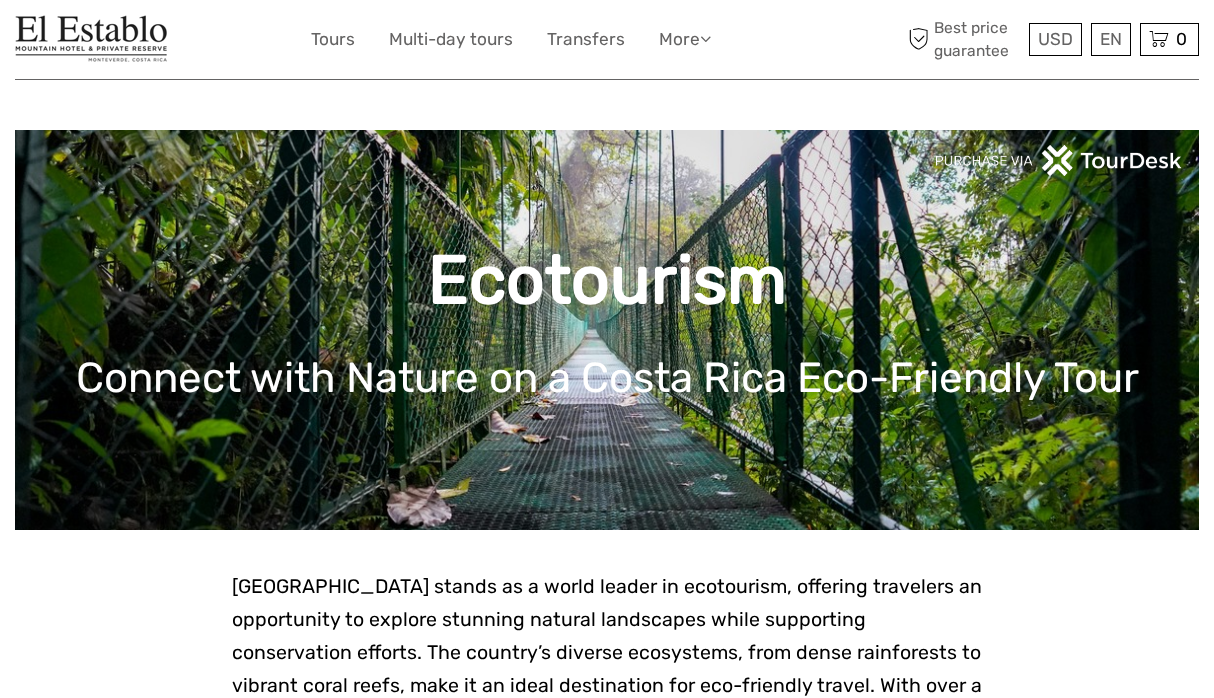scroll, scrollTop: 0, scrollLeft: 0, axis: both 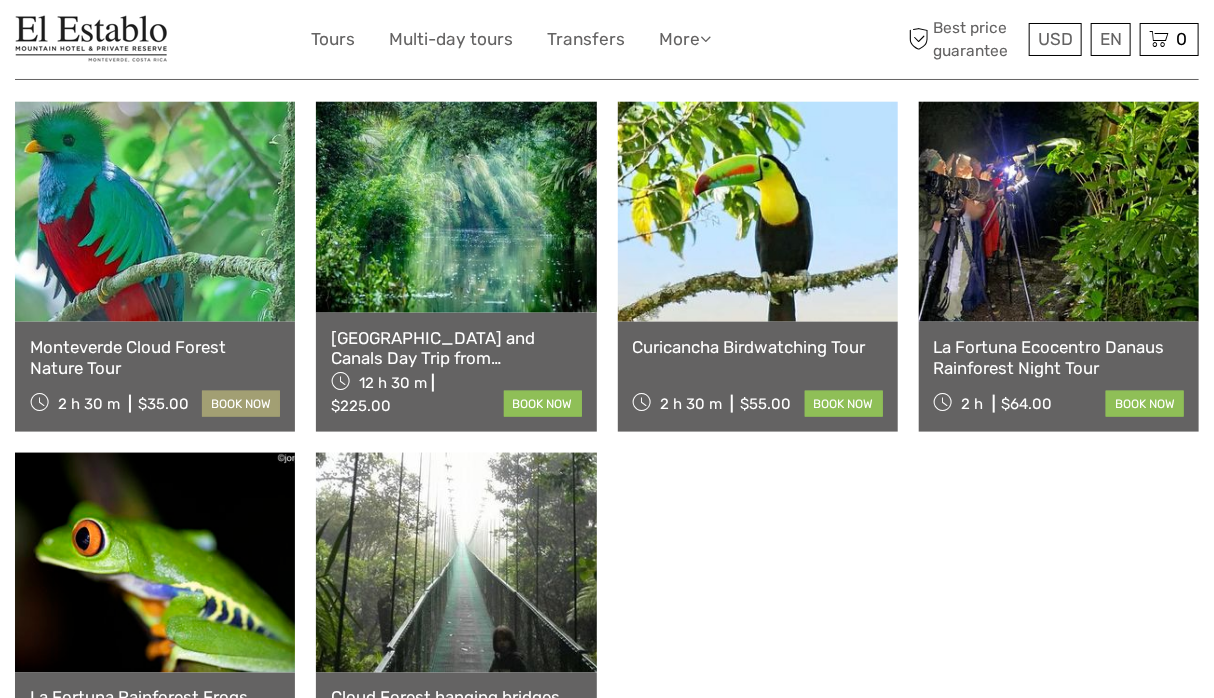 click on "book now" at bounding box center (241, 404) 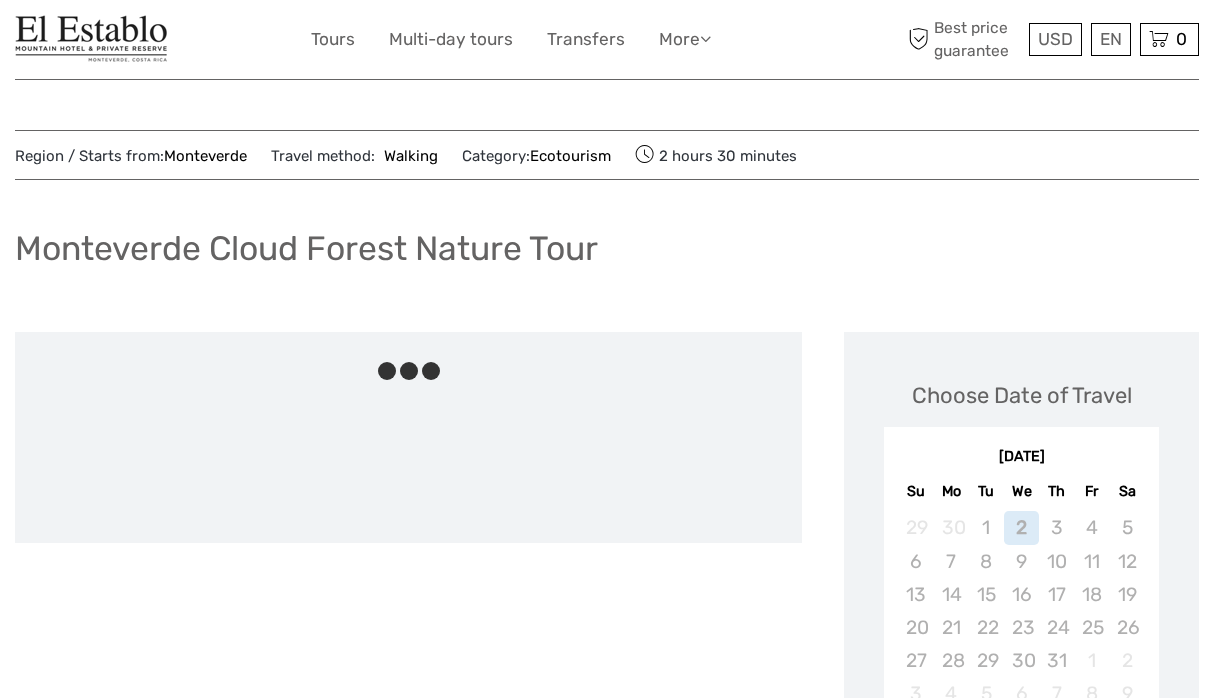 scroll, scrollTop: 0, scrollLeft: 0, axis: both 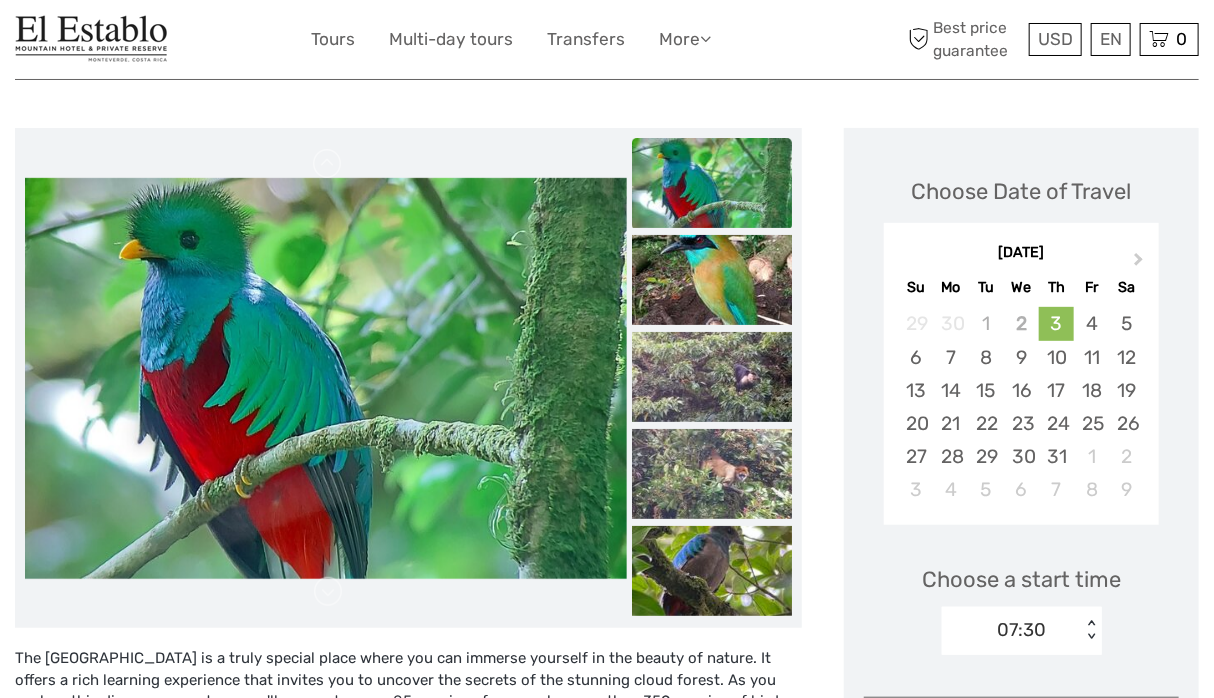 click at bounding box center (326, 378) 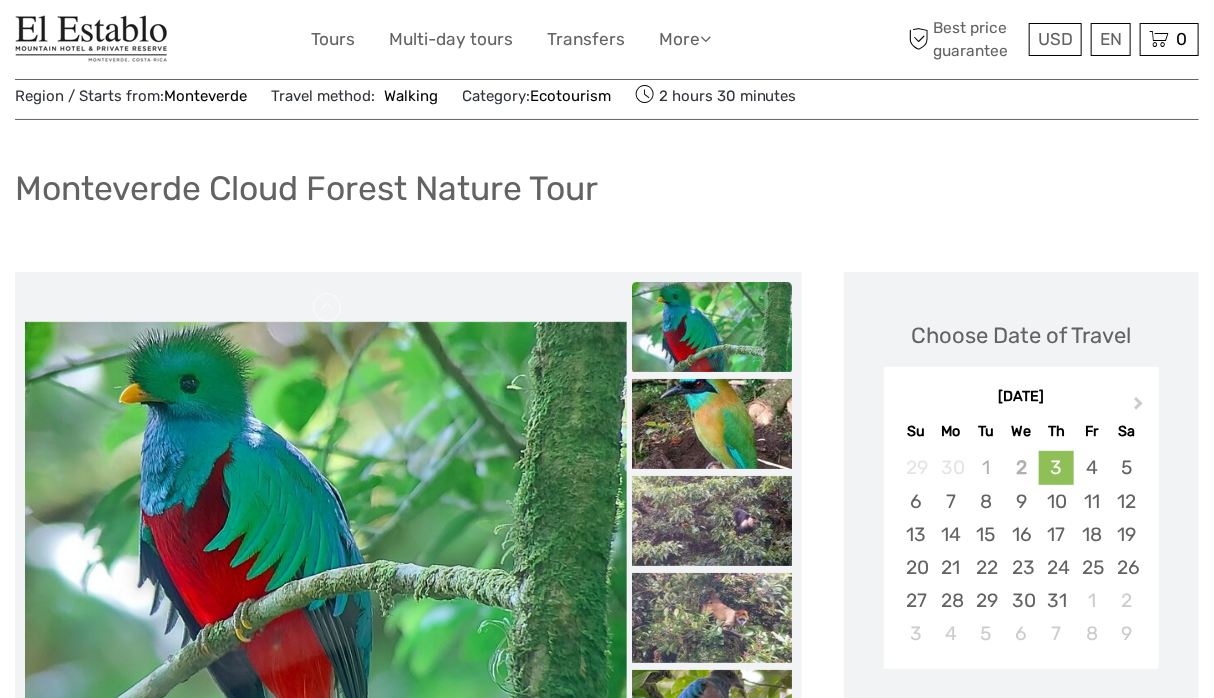 scroll, scrollTop: 0, scrollLeft: 0, axis: both 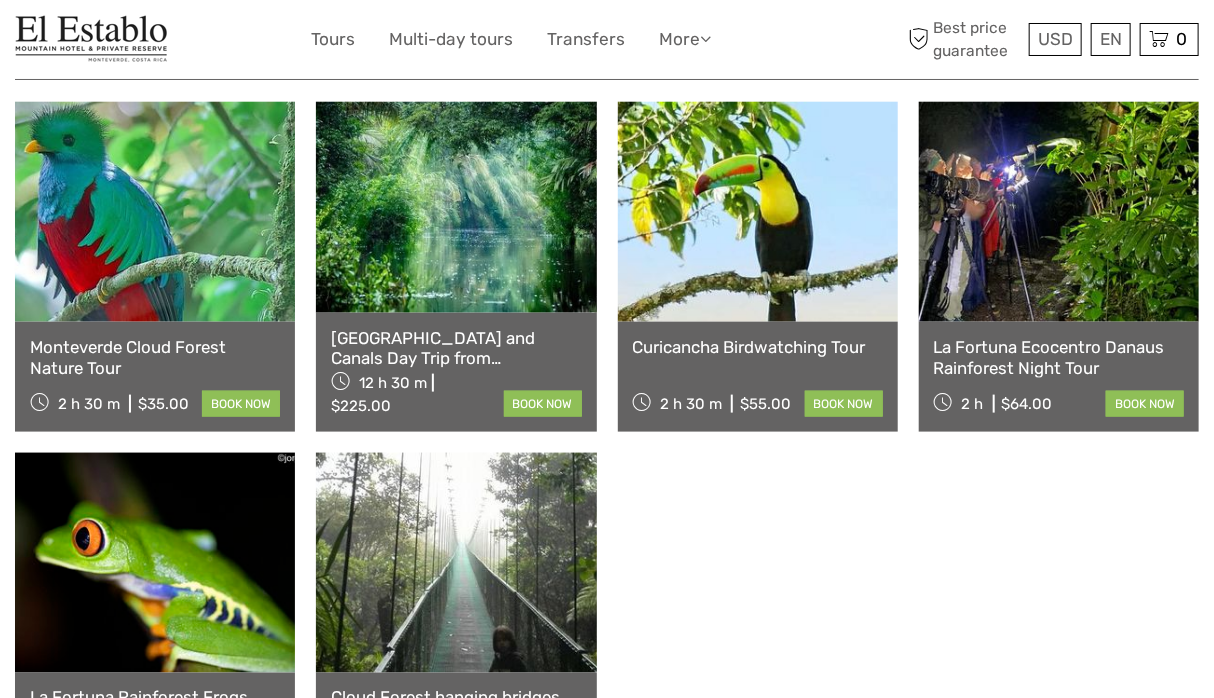 click at bounding box center (155, 212) 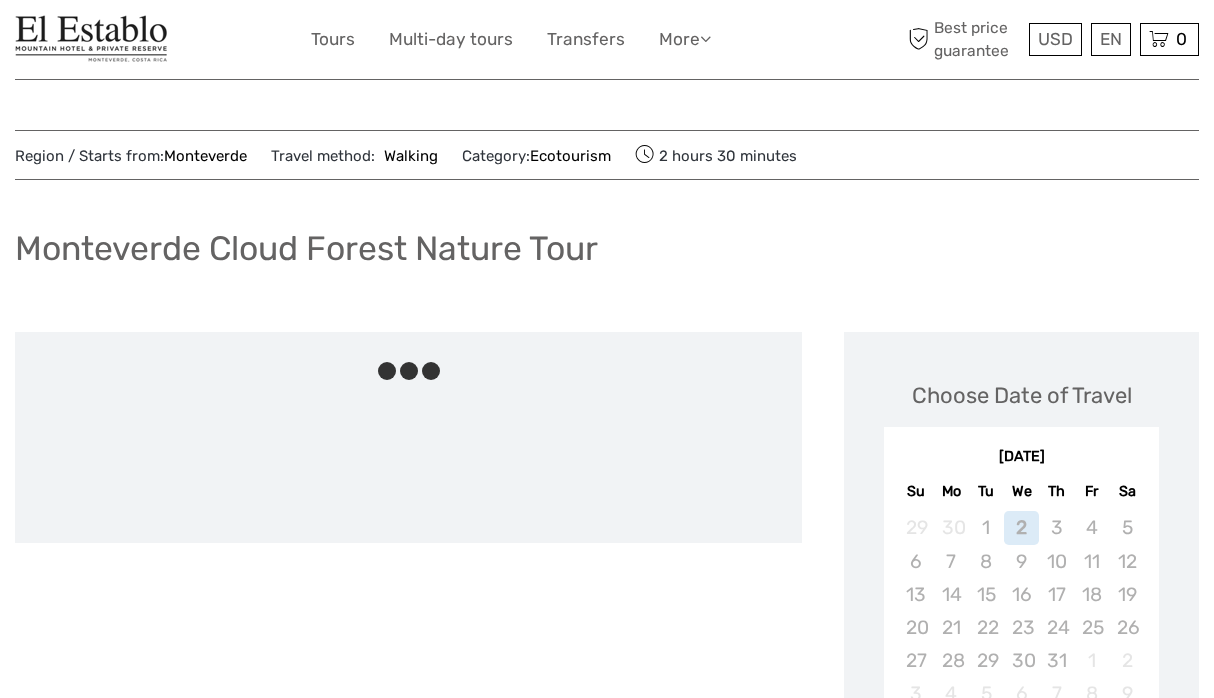 scroll, scrollTop: 0, scrollLeft: 0, axis: both 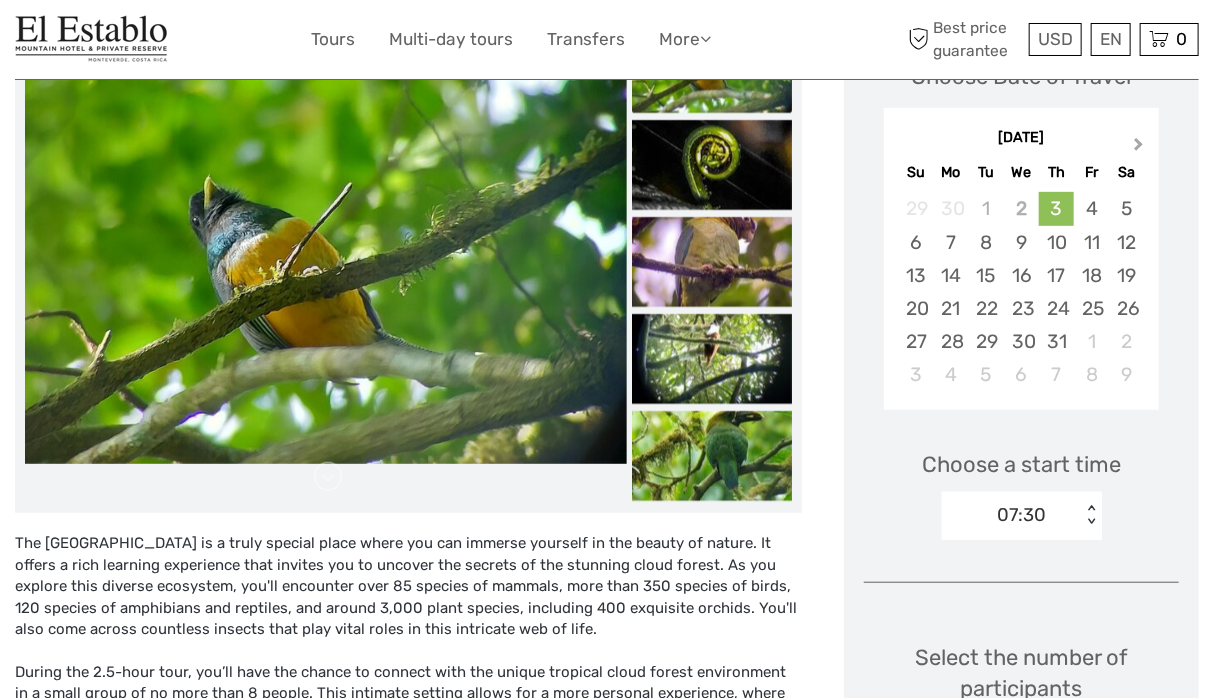 click on "Next Month" at bounding box center [1139, 148] 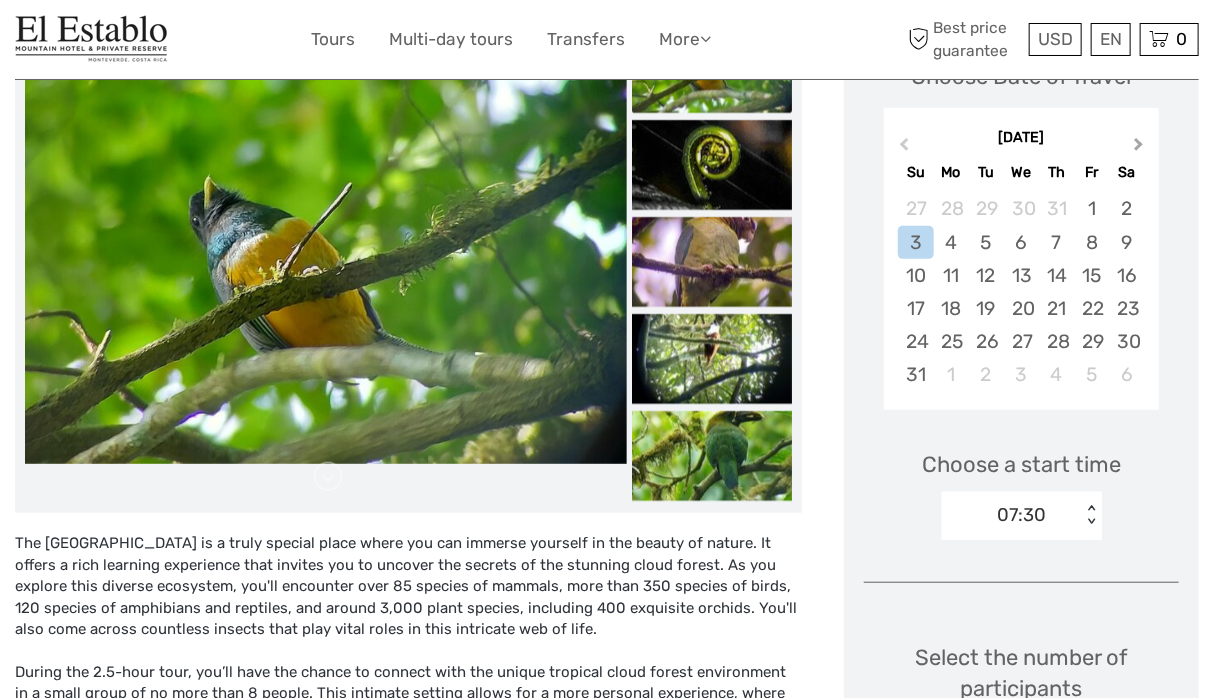 click on "Next Month" at bounding box center (1141, 149) 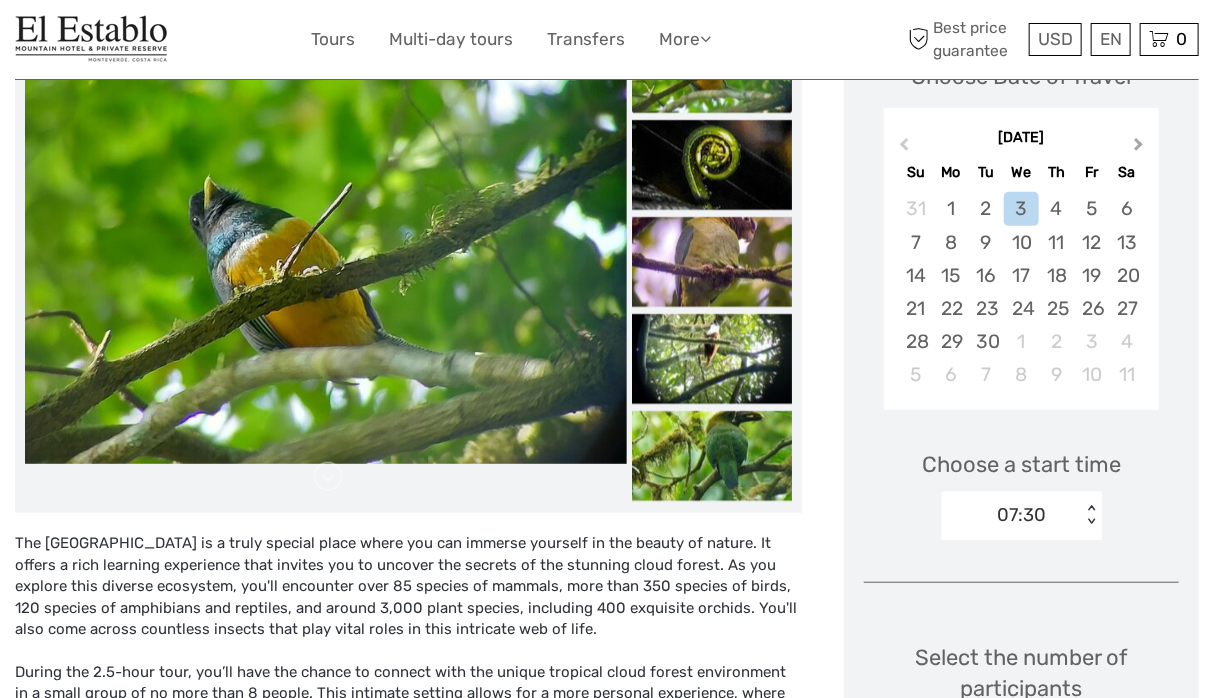 click on "Next Month" at bounding box center (1139, 148) 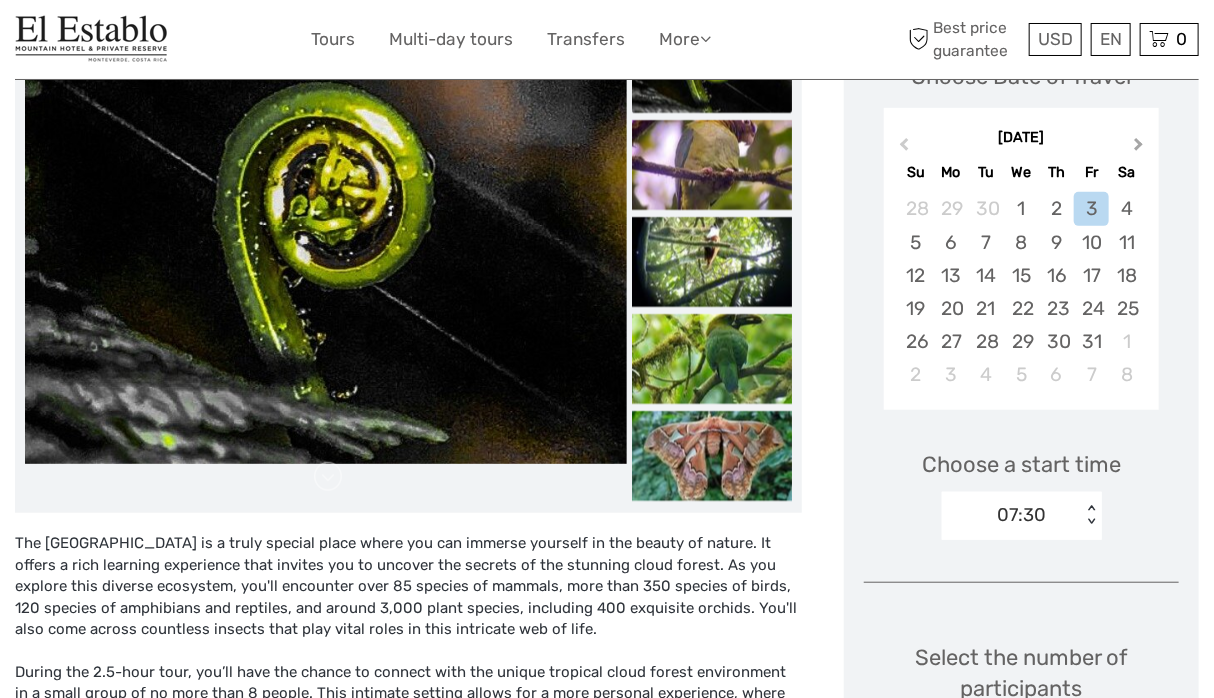 click on "Next Month" at bounding box center [1139, 148] 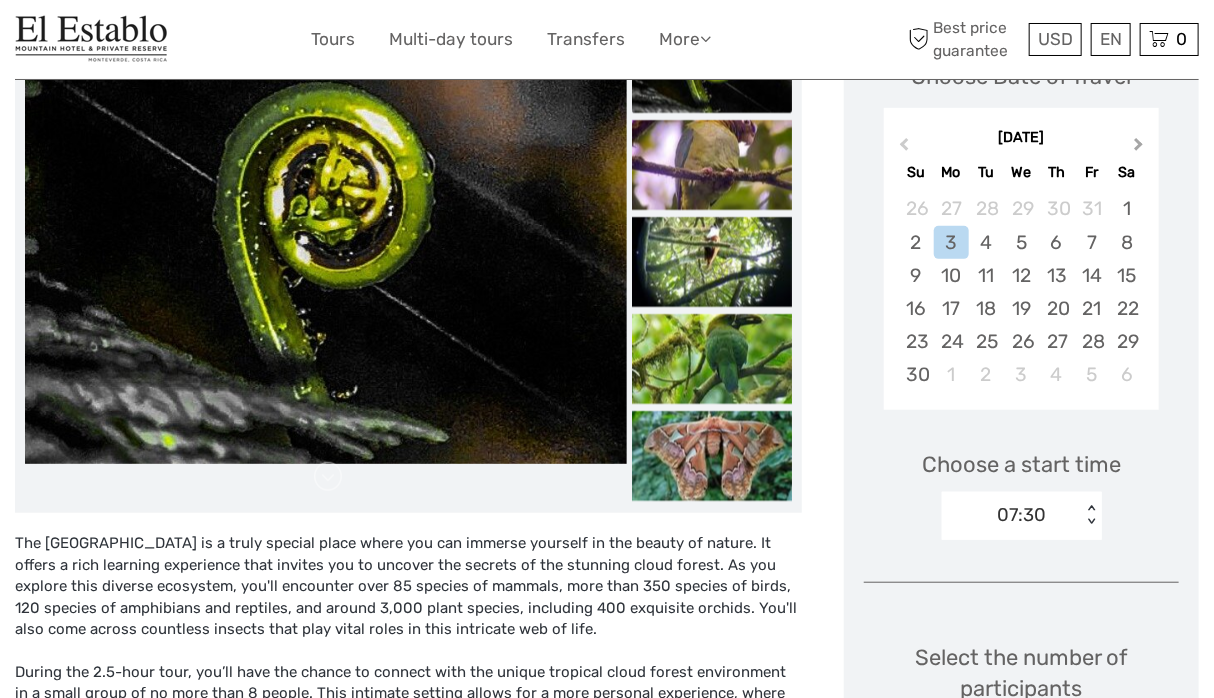 click on "Next Month" at bounding box center [1139, 148] 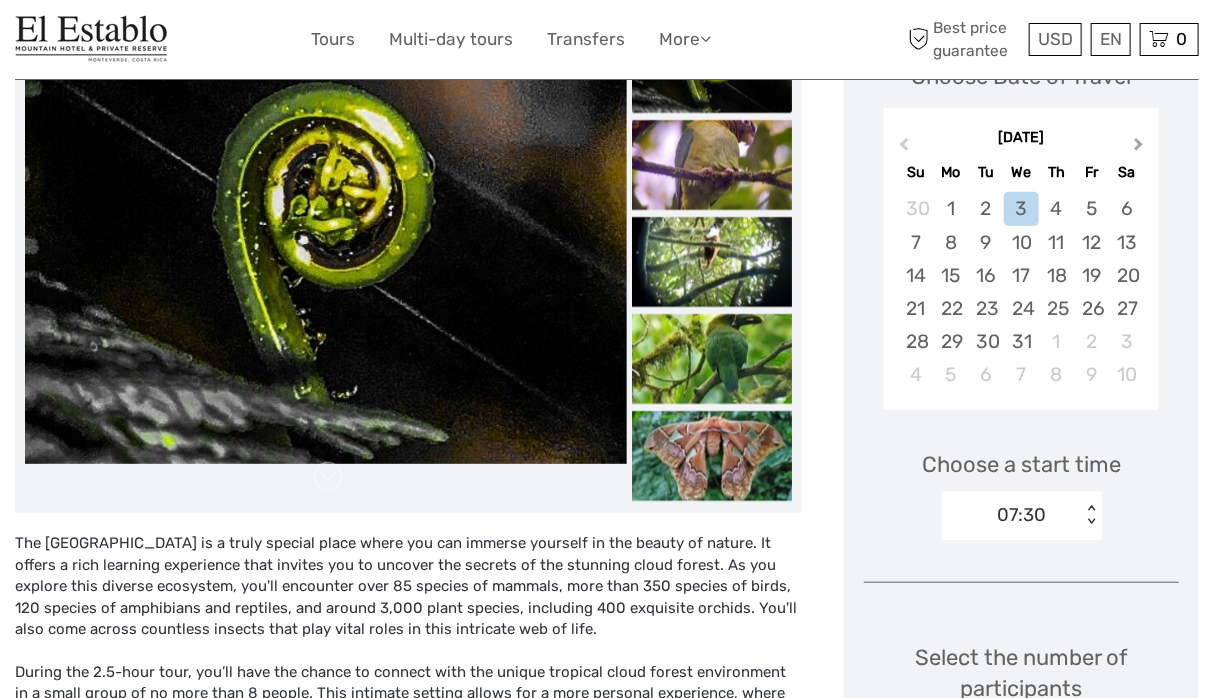 click on "Next Month" at bounding box center (1139, 148) 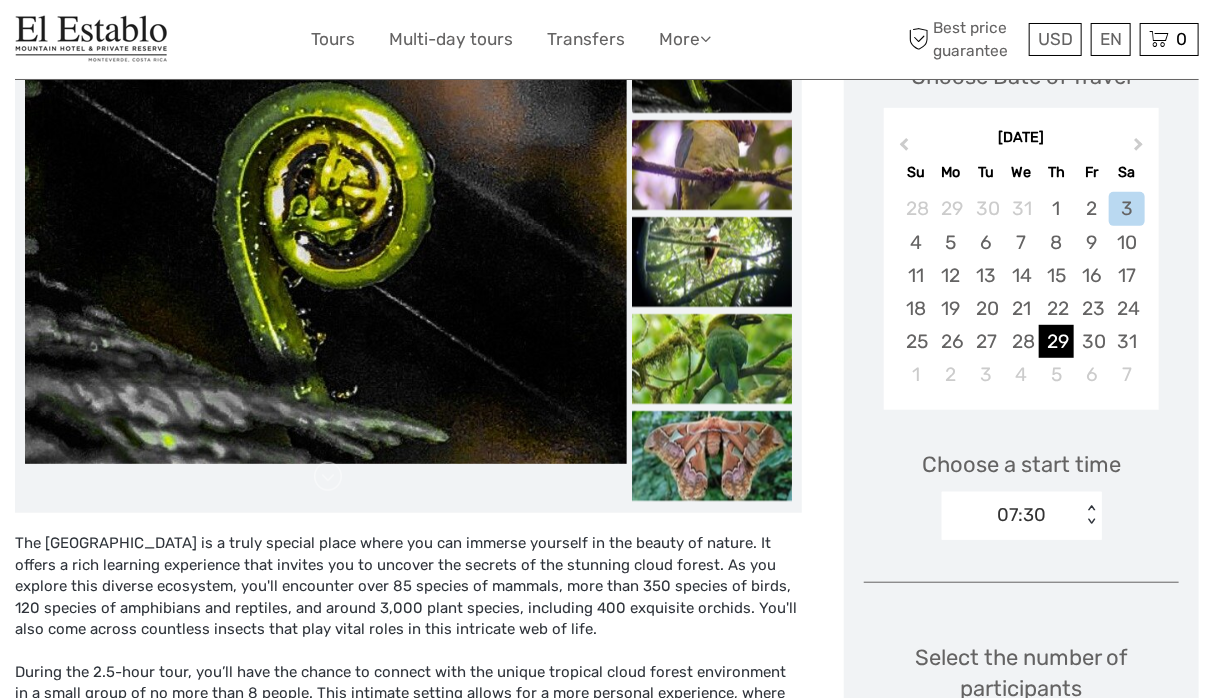 click on "29" at bounding box center (1056, 341) 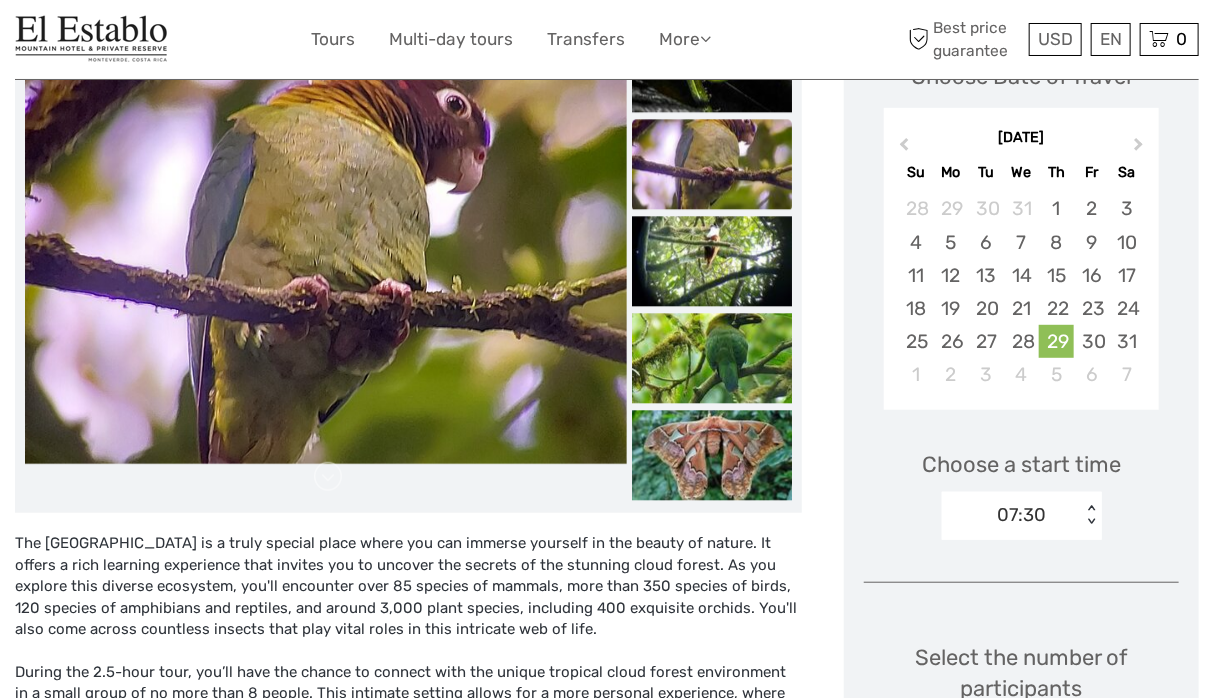 click on "< >" at bounding box center [1090, 515] 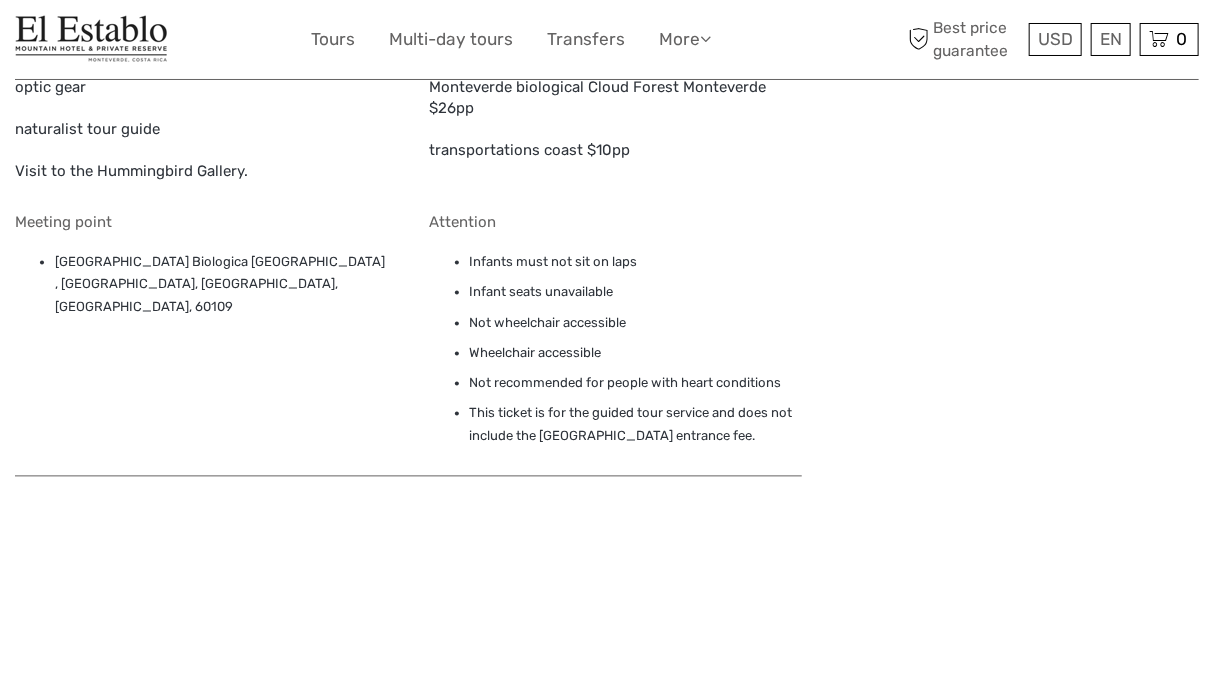 scroll, scrollTop: 1404, scrollLeft: 0, axis: vertical 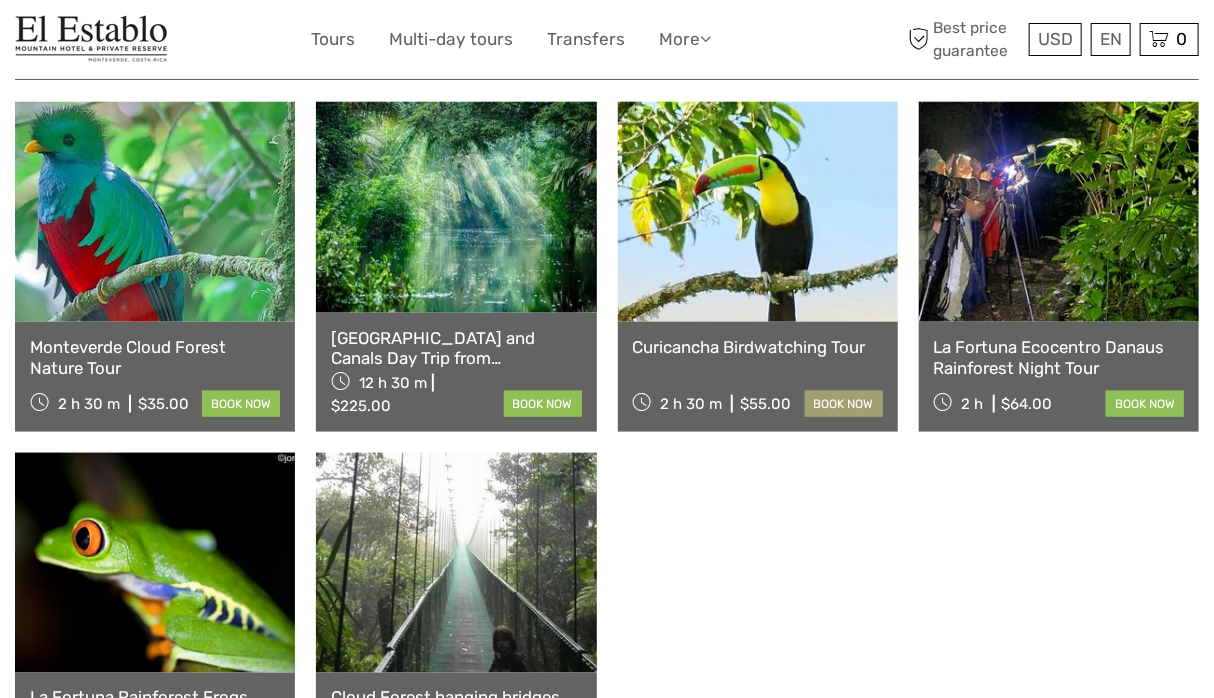 click on "book now" at bounding box center (844, 404) 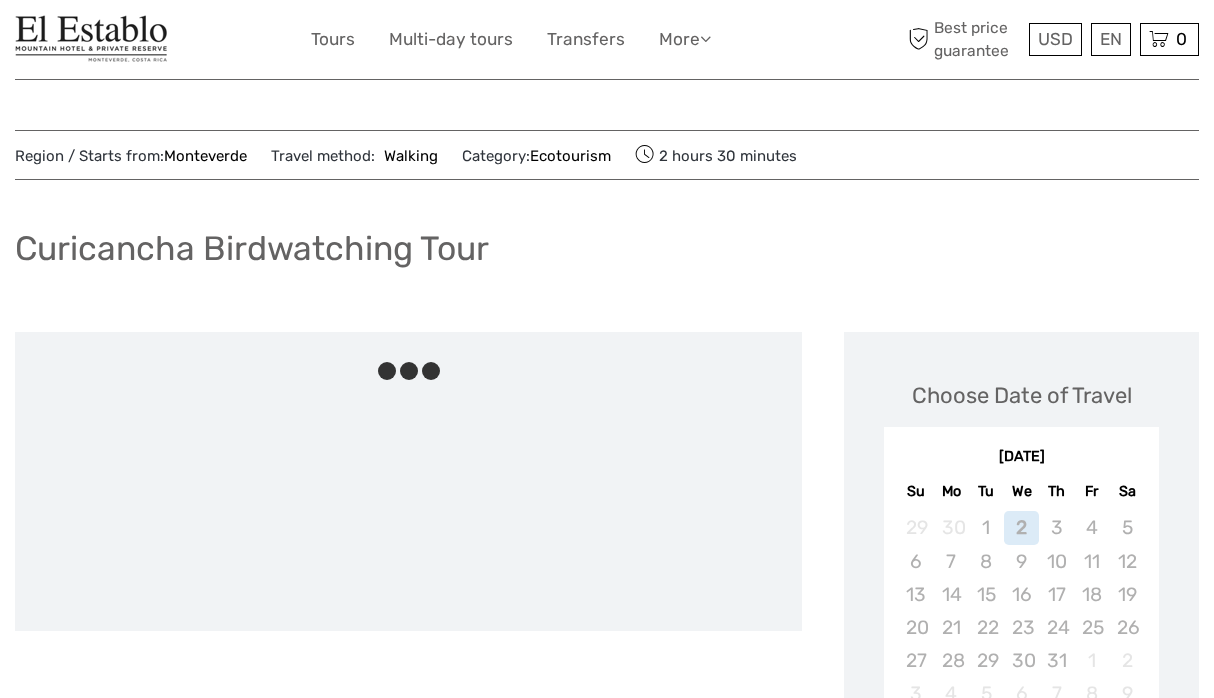 scroll, scrollTop: 0, scrollLeft: 0, axis: both 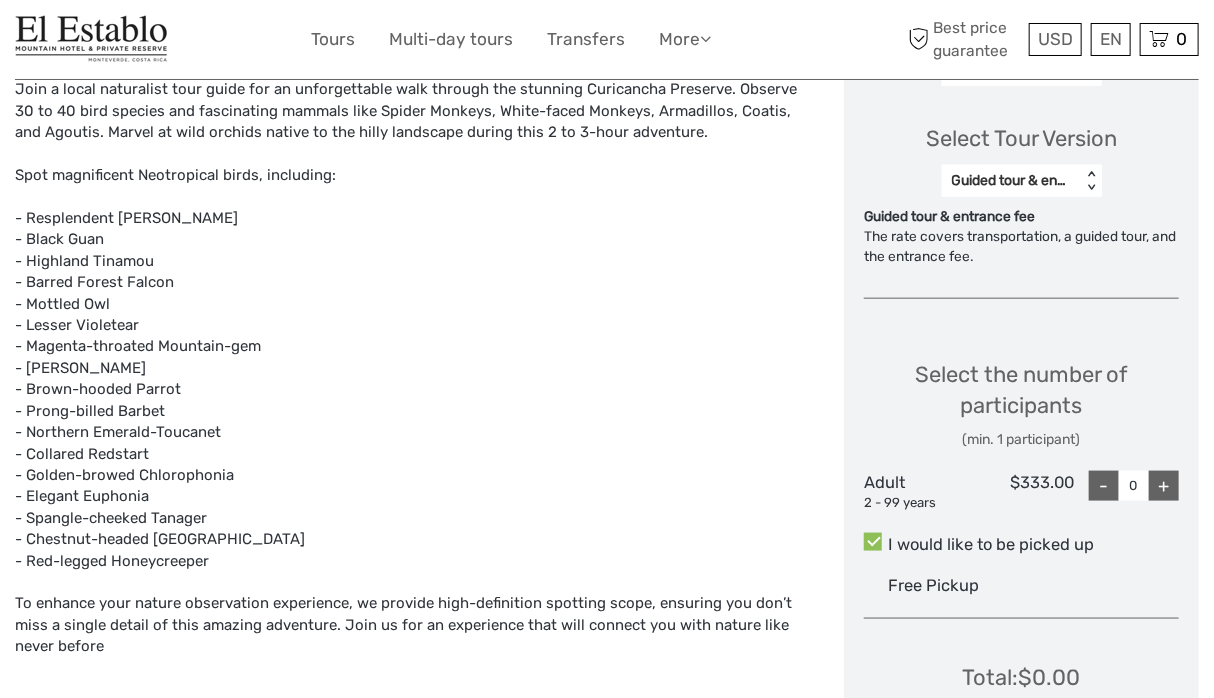 click on "< >" at bounding box center (1090, 181) 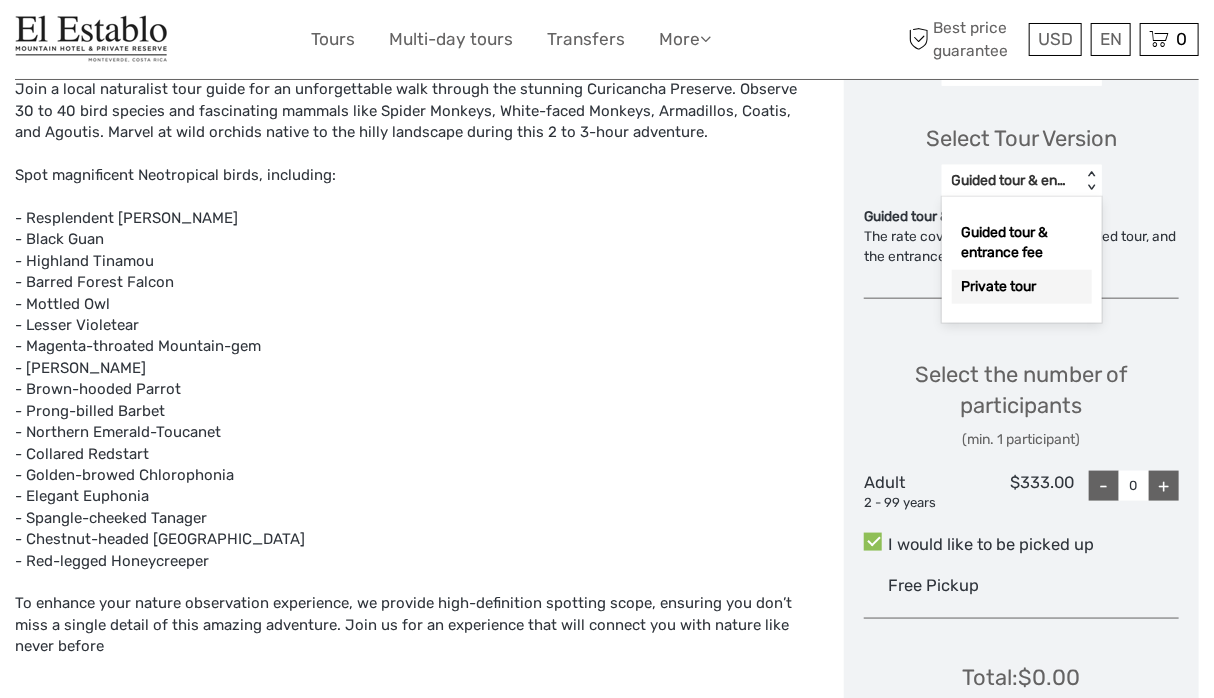 click on "Private tour" at bounding box center (1022, 287) 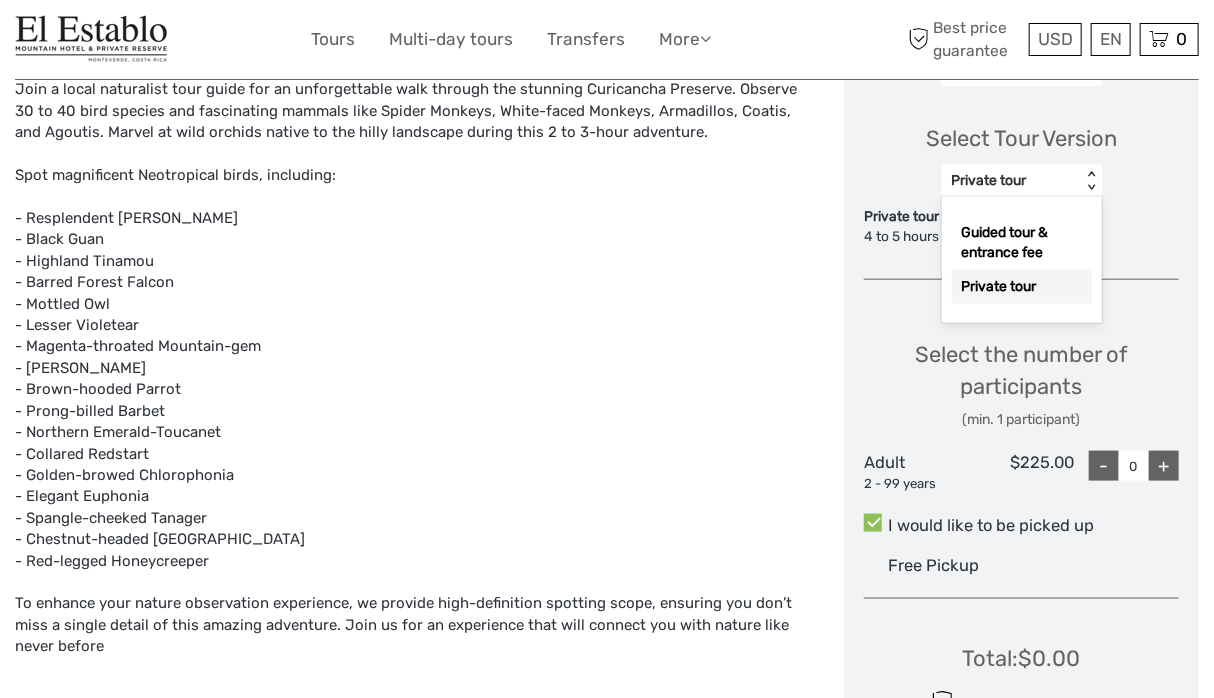 click on "< >" at bounding box center [1090, 181] 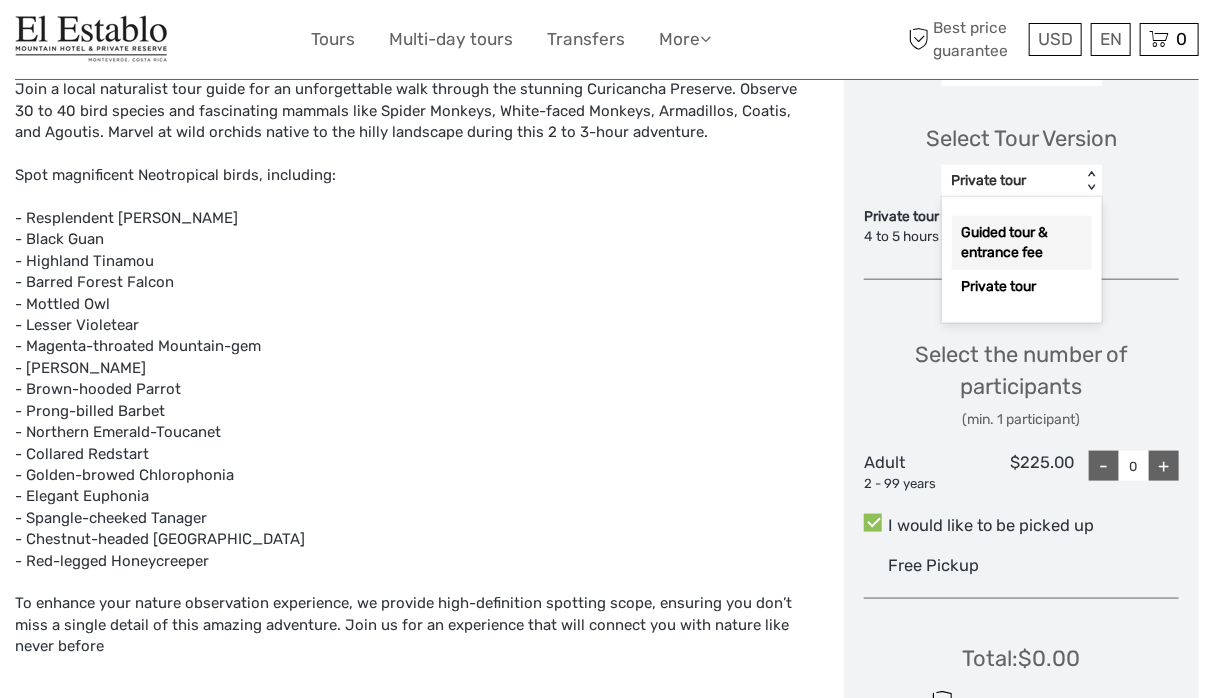 click on "Guided tour & entrance fee" at bounding box center [1022, 243] 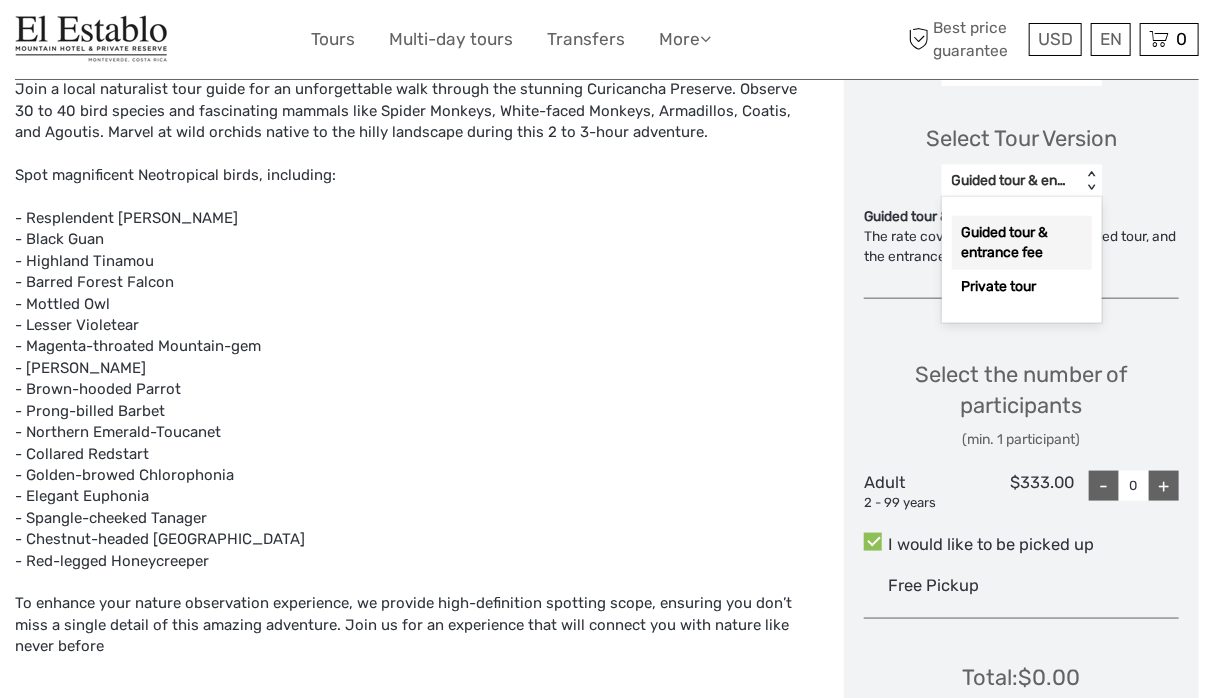 click on "< >" at bounding box center [1090, 181] 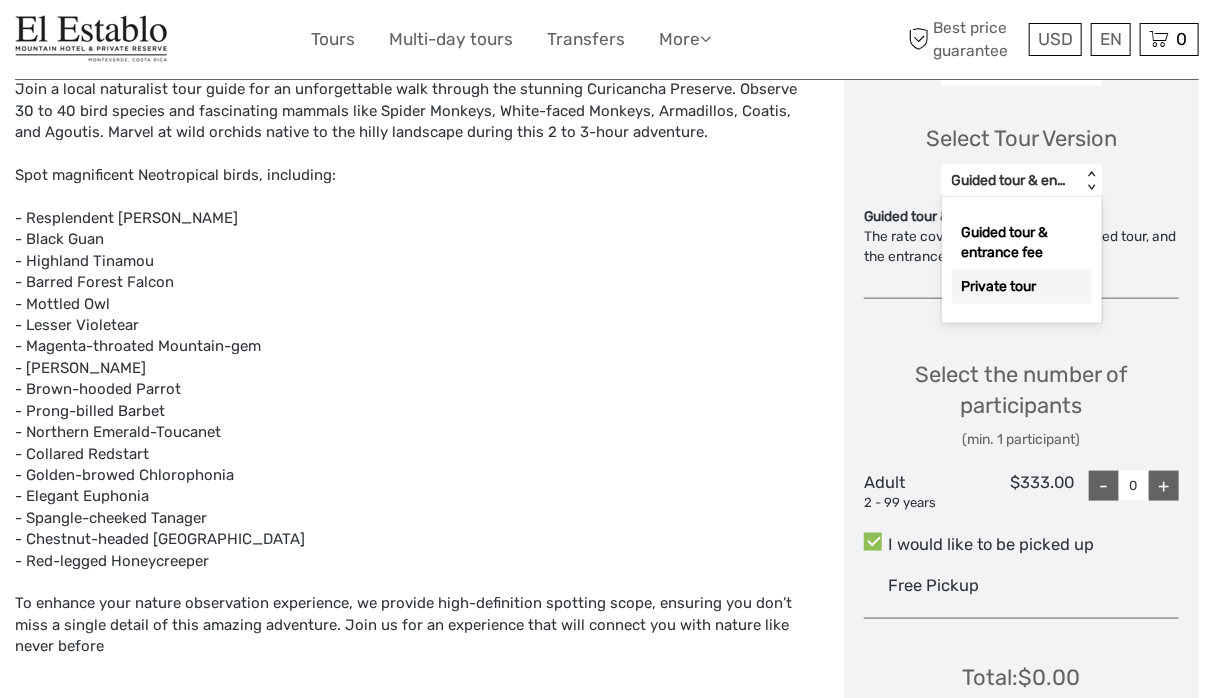 click on "Private tour" at bounding box center (1022, 287) 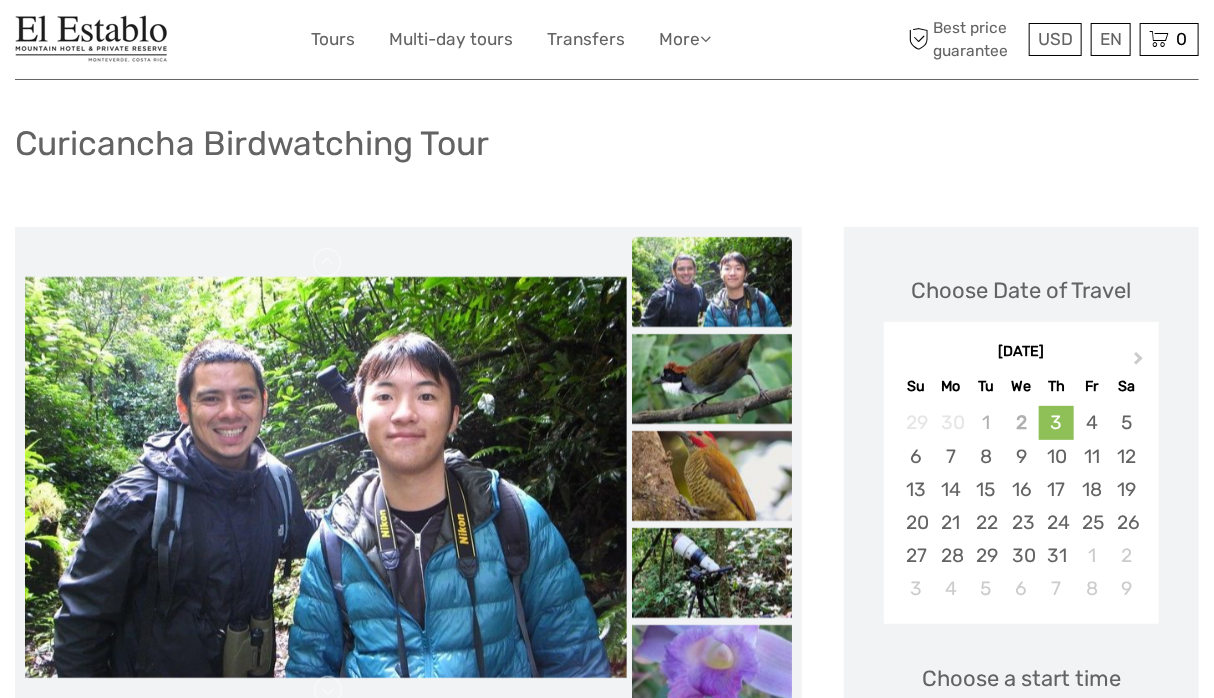 scroll, scrollTop: 99, scrollLeft: 0, axis: vertical 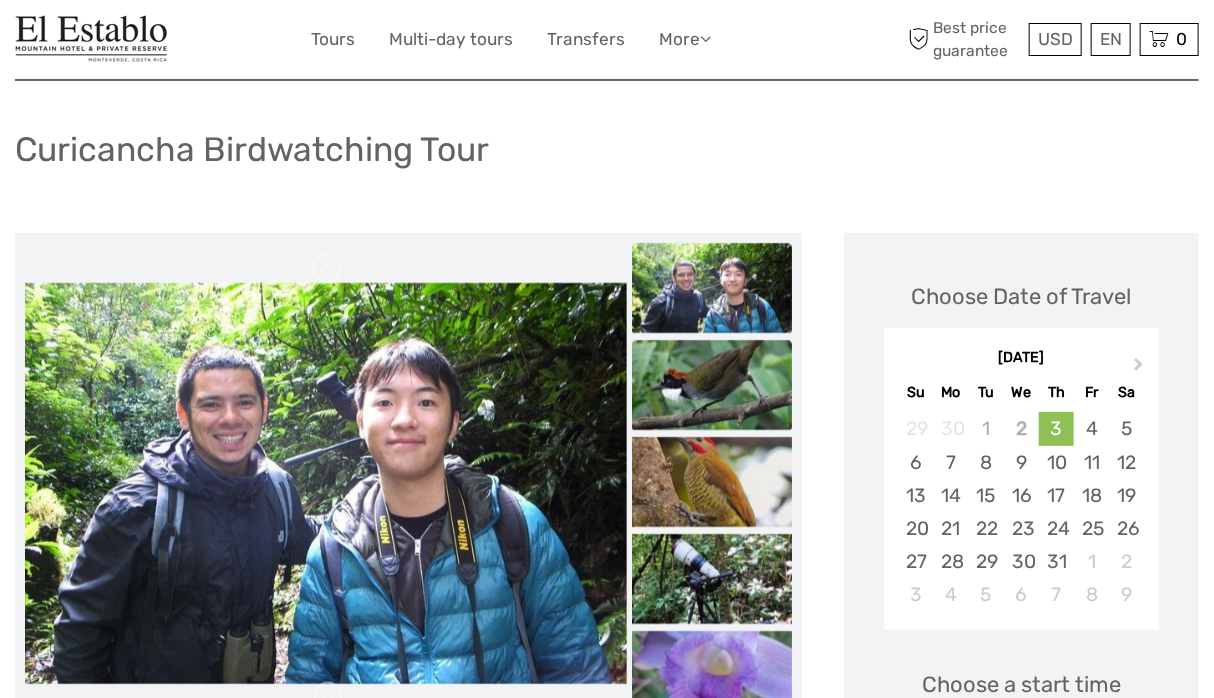 click at bounding box center [712, 385] 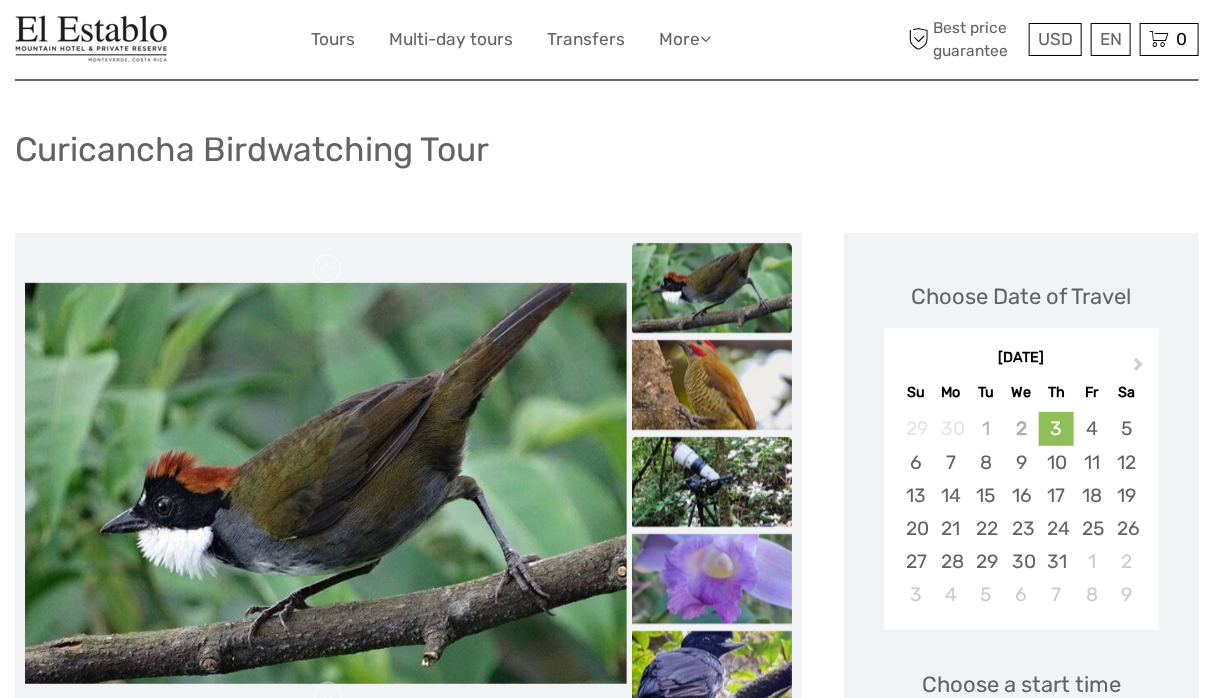click at bounding box center [712, 482] 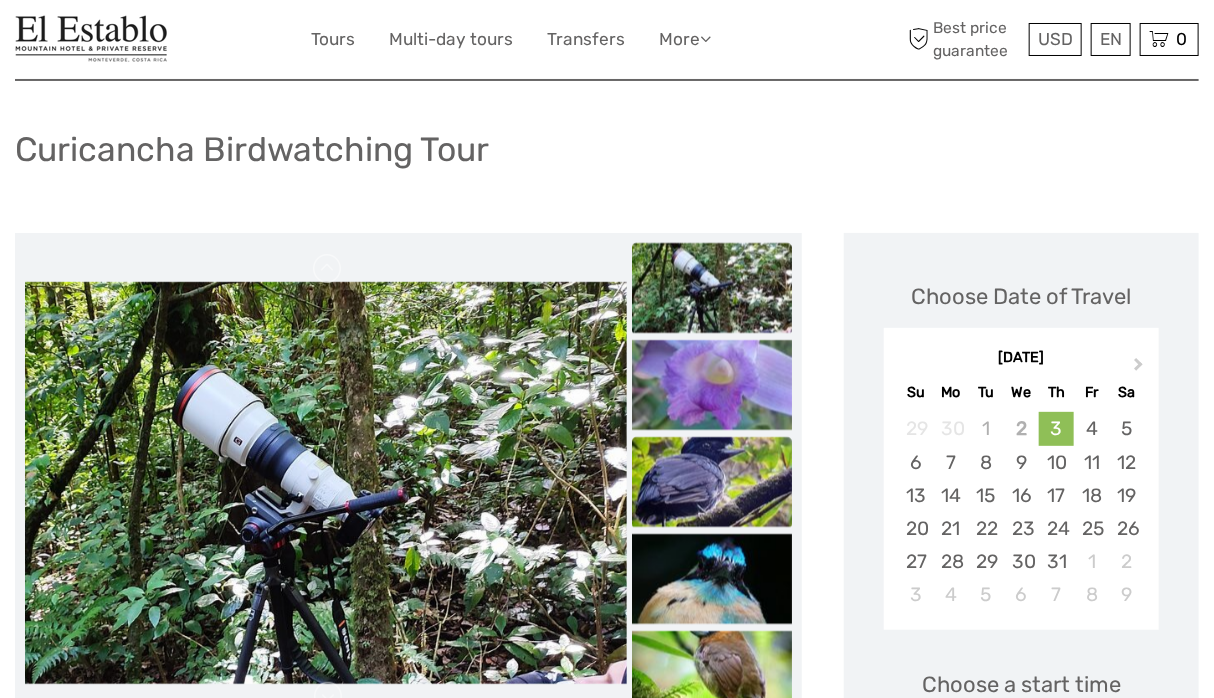 click at bounding box center (712, 482) 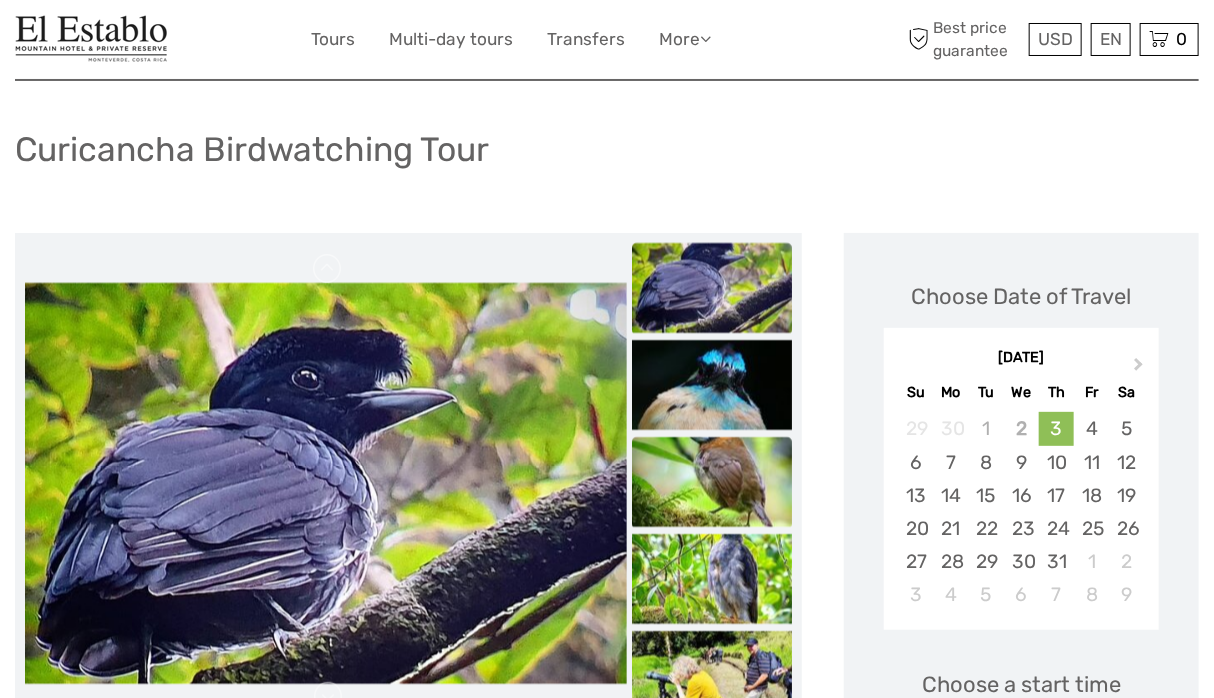 click at bounding box center [712, 482] 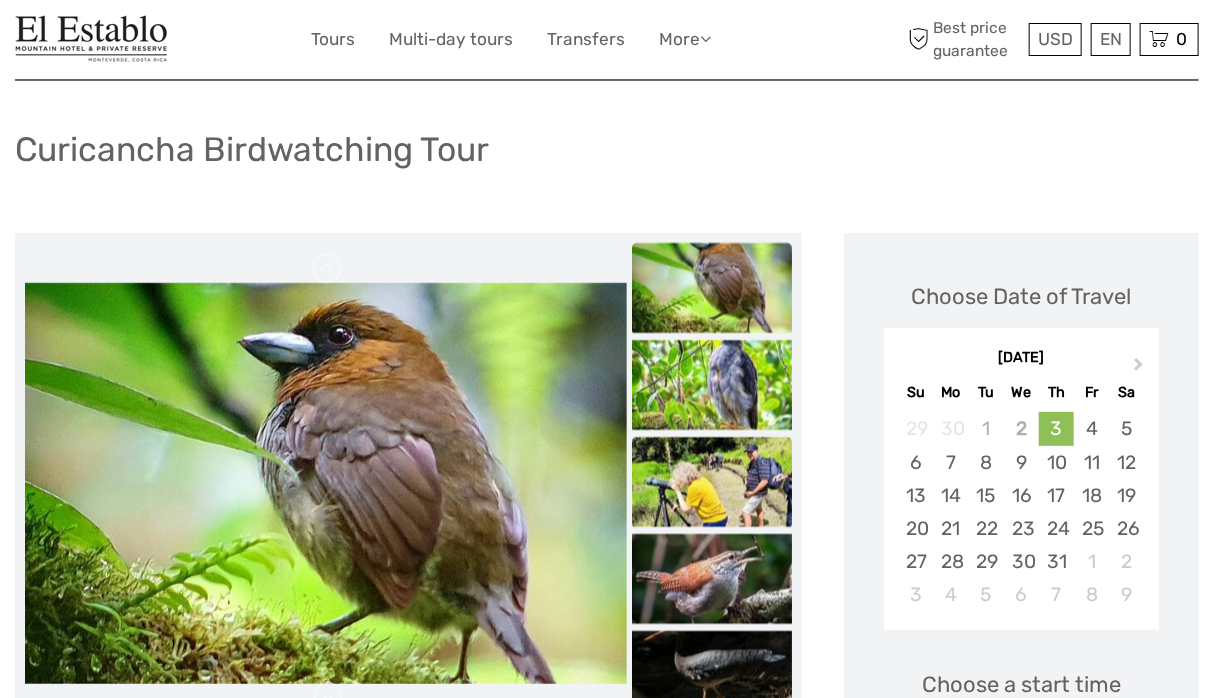 click at bounding box center (712, 482) 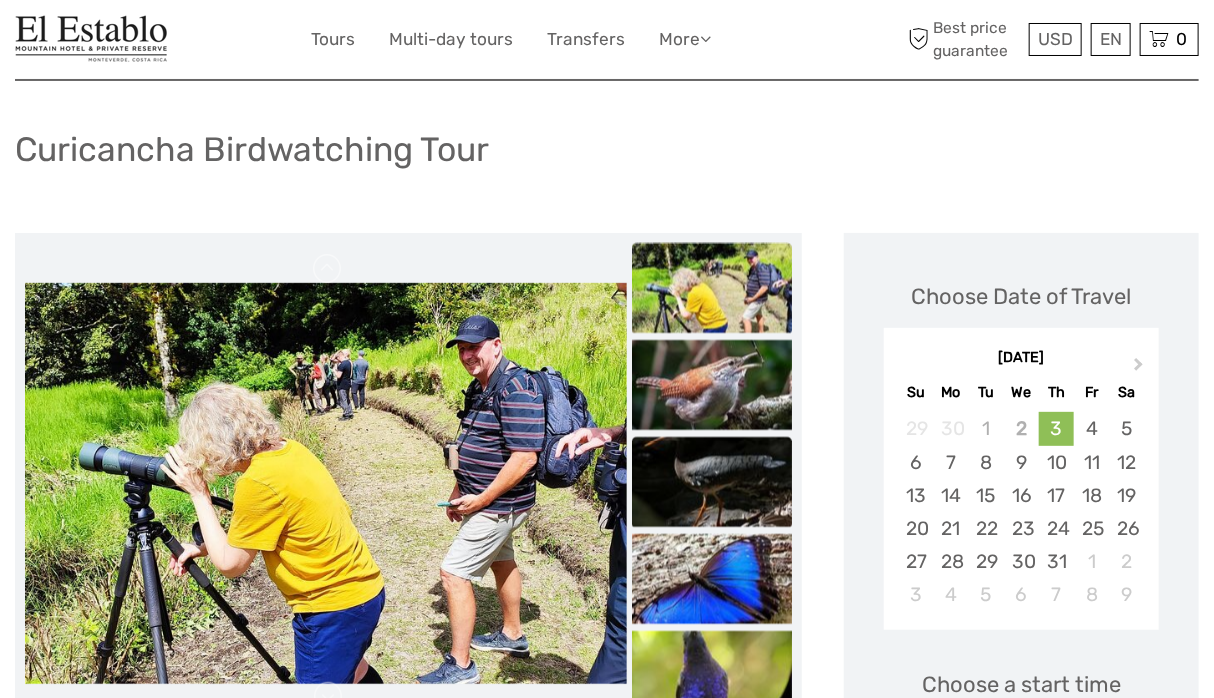 click at bounding box center (712, 482) 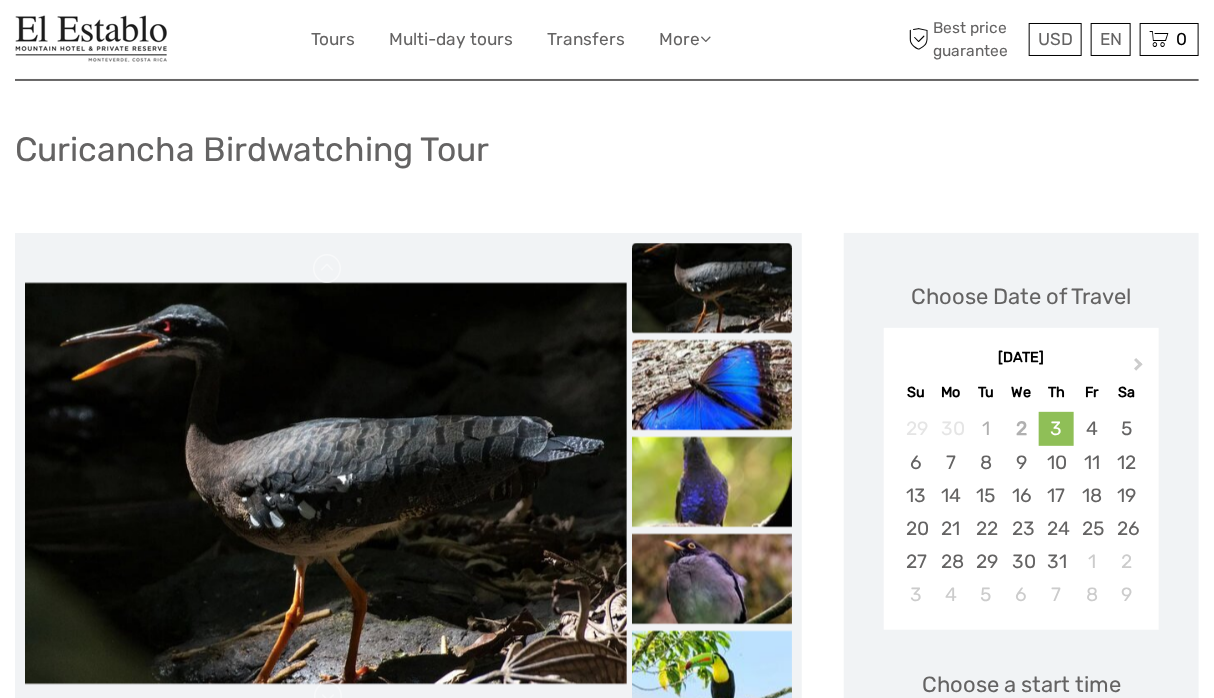 click at bounding box center (712, 385) 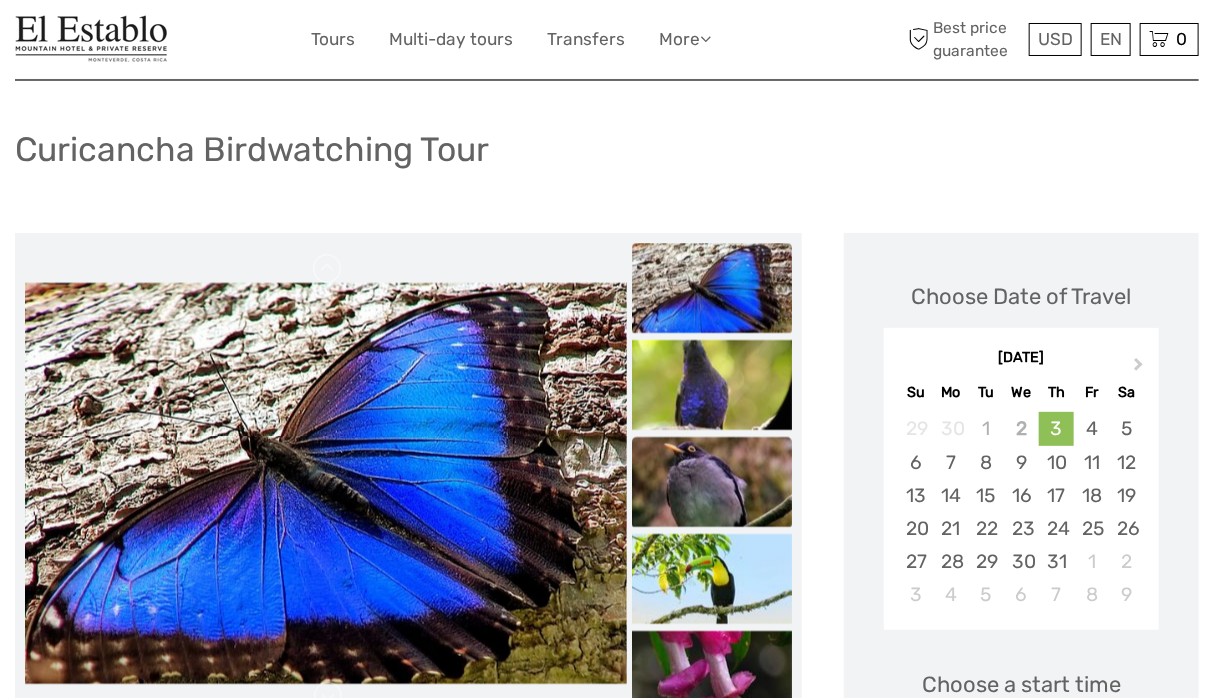 click at bounding box center [712, 482] 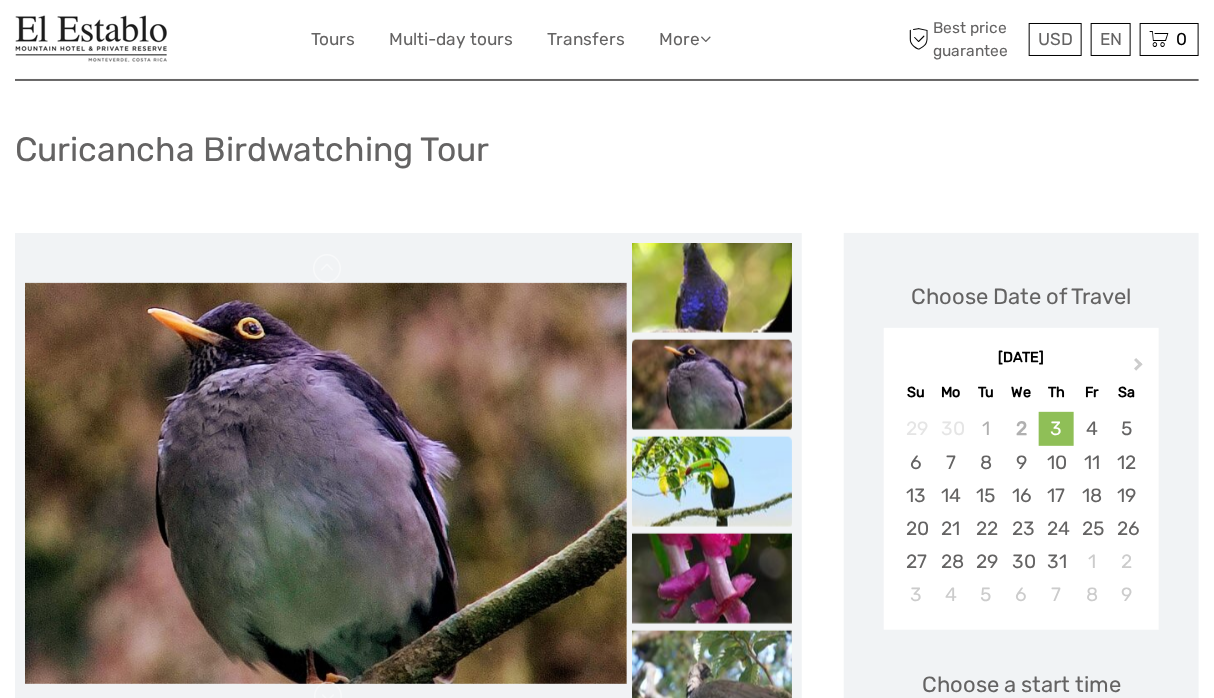 click at bounding box center (712, 482) 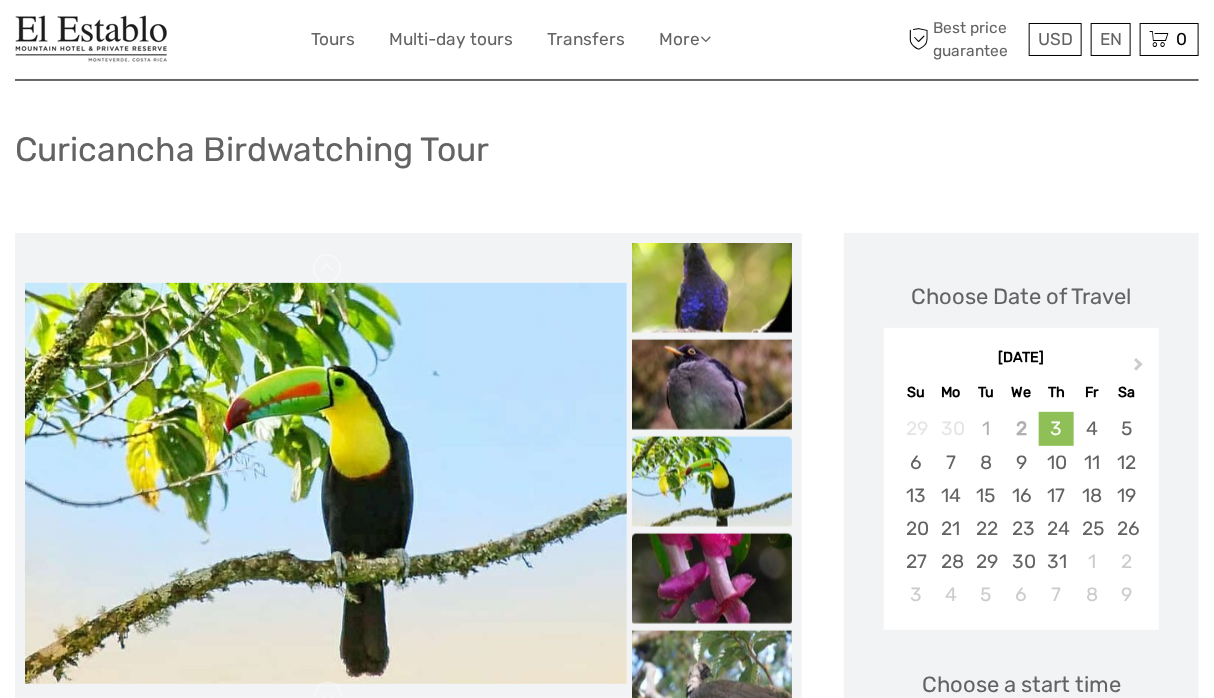 click at bounding box center [712, 579] 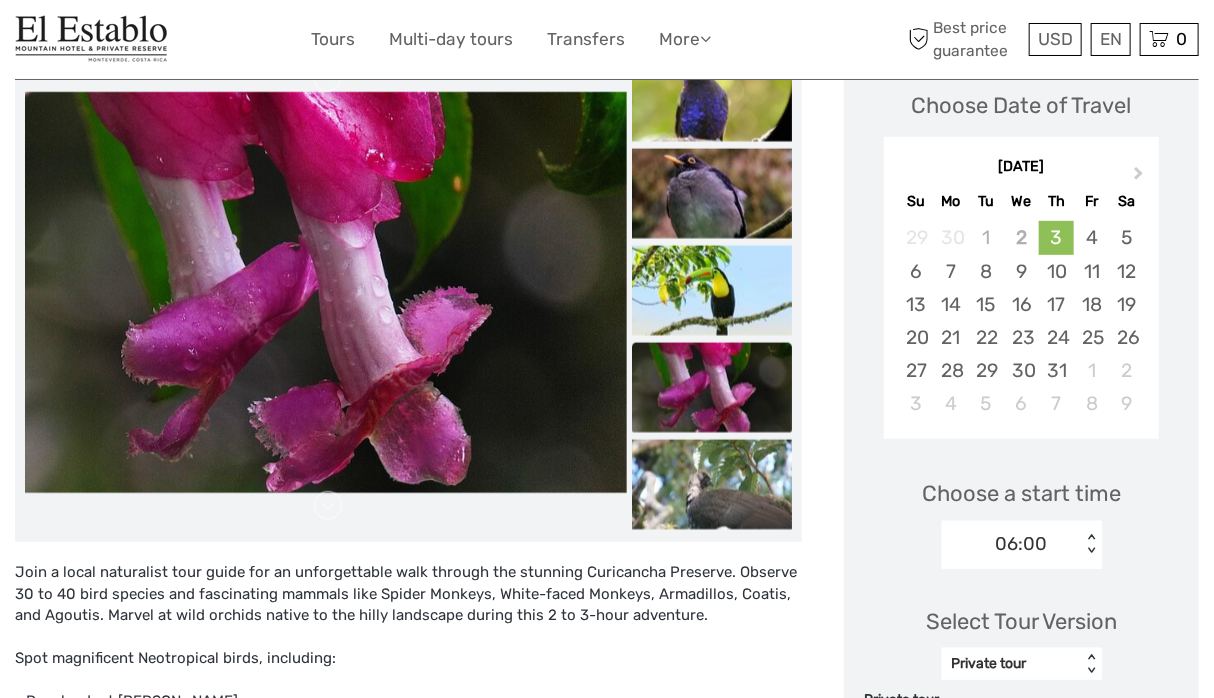 scroll, scrollTop: 291, scrollLeft: 0, axis: vertical 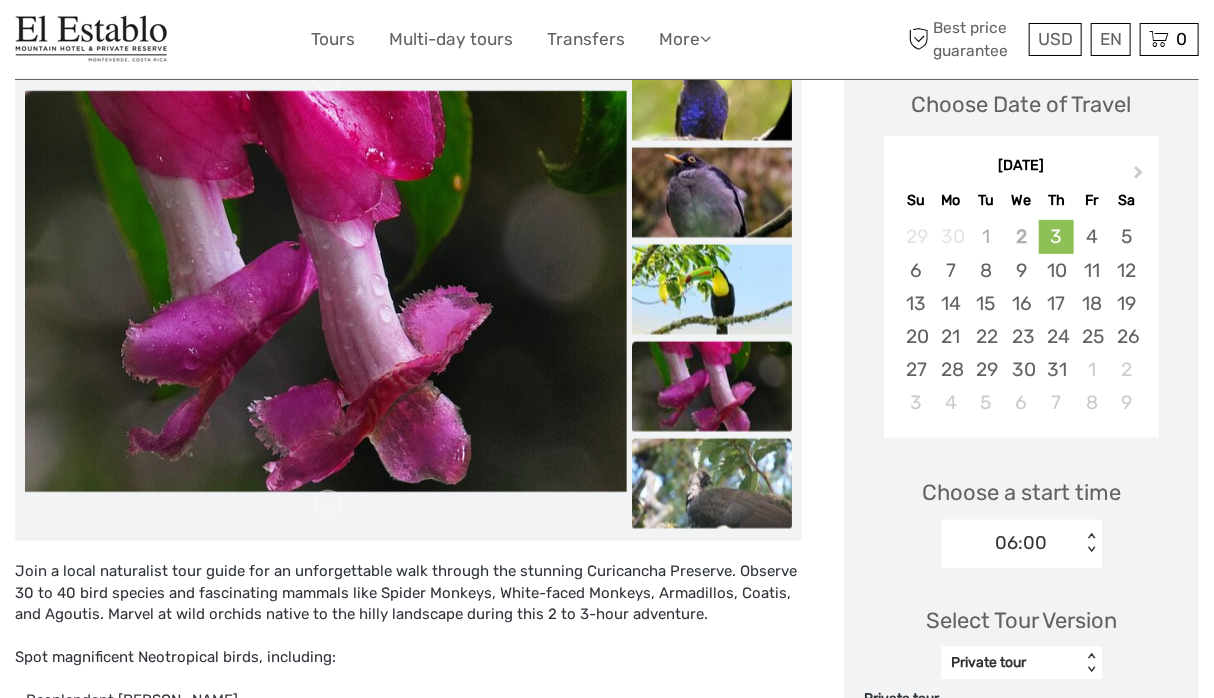 click at bounding box center (712, 484) 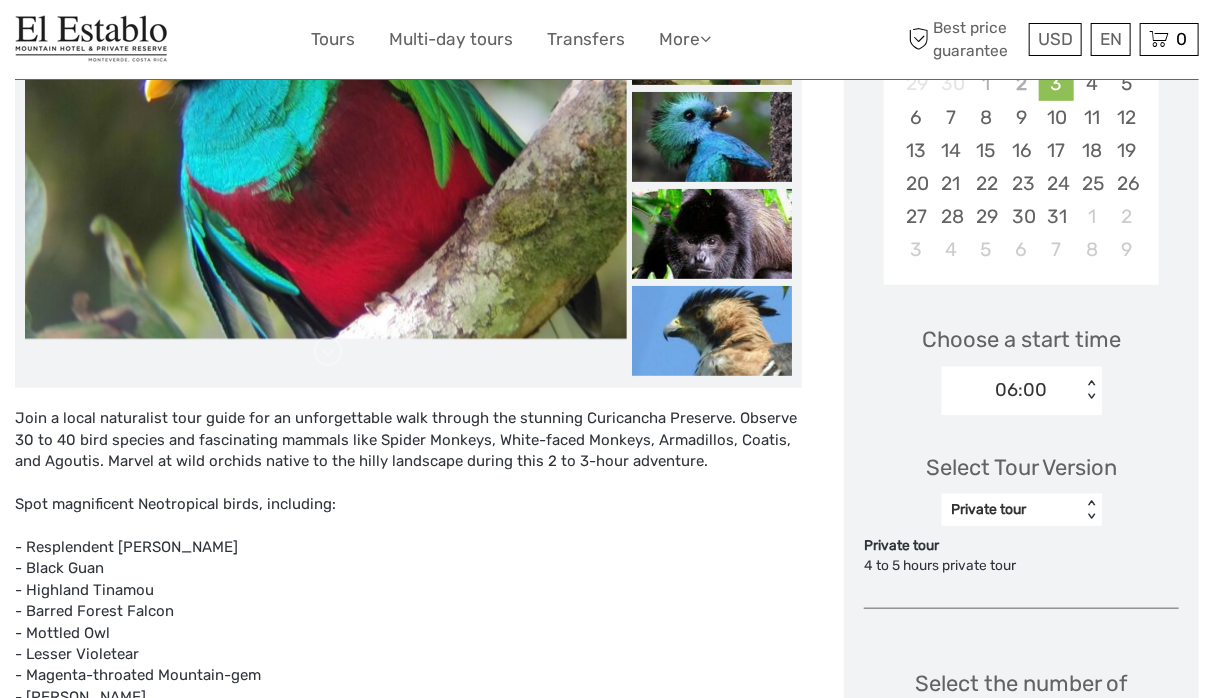 scroll, scrollTop: 447, scrollLeft: 0, axis: vertical 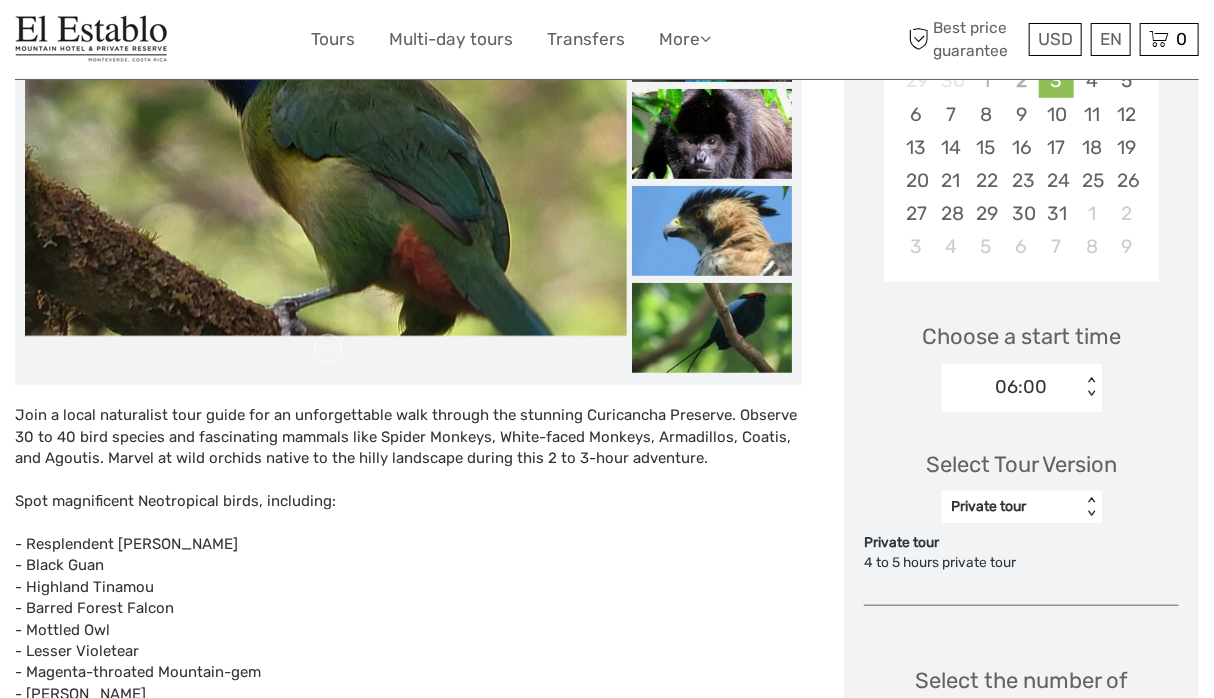 click on "< >" at bounding box center (1090, 387) 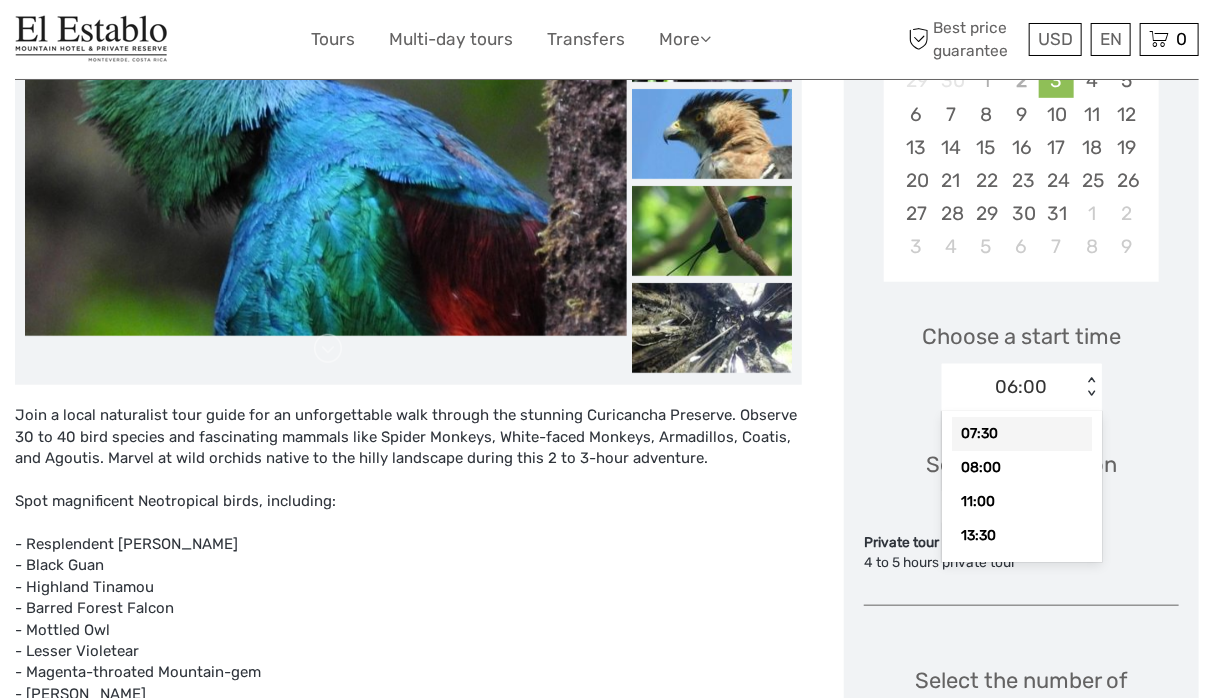 scroll, scrollTop: 92, scrollLeft: 0, axis: vertical 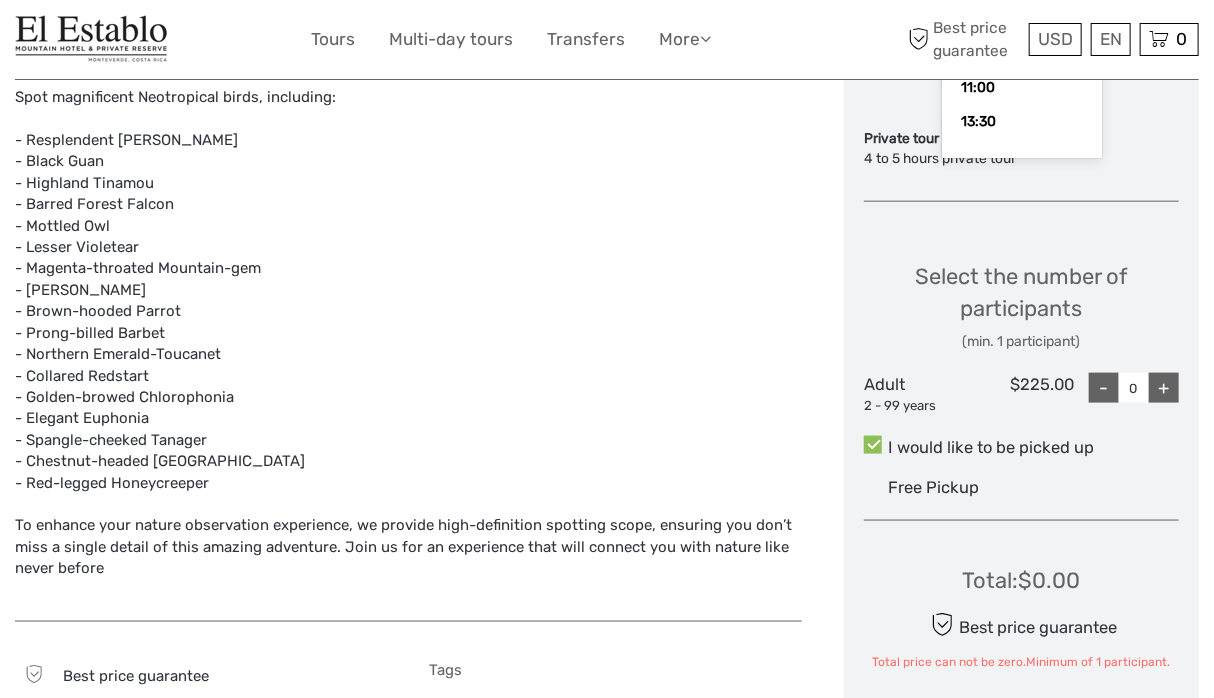 click on "+" at bounding box center (1164, 388) 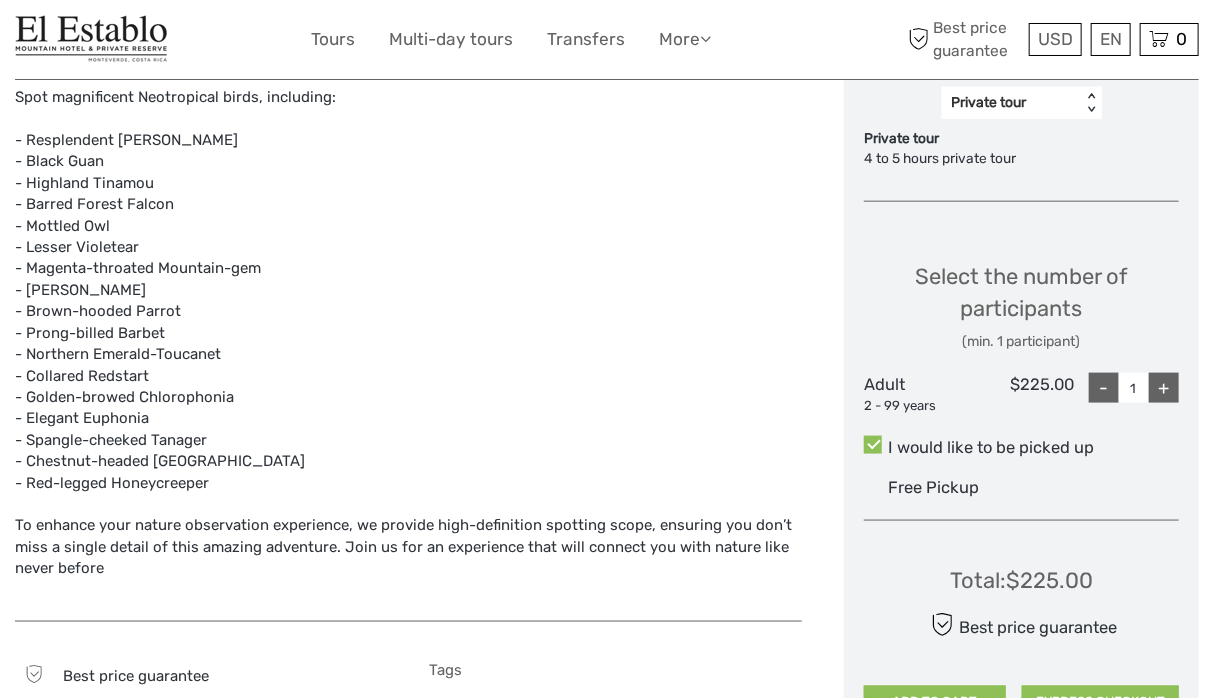 click on "+" at bounding box center [1164, 388] 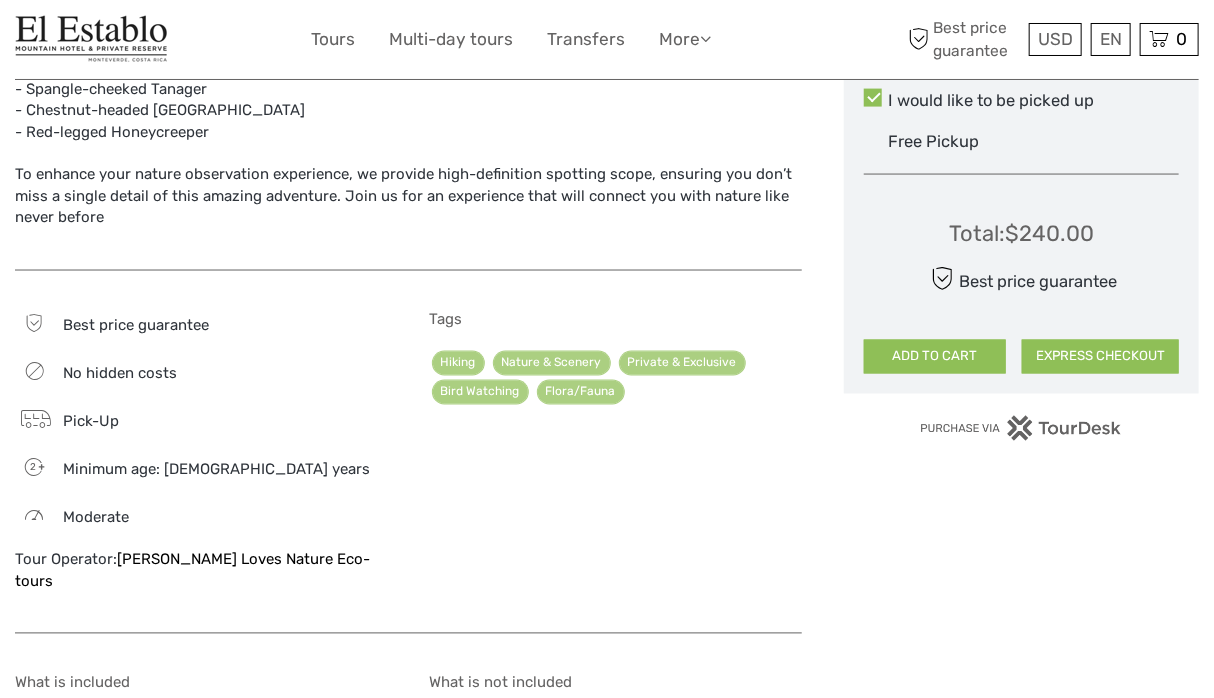 scroll, scrollTop: 1228, scrollLeft: 0, axis: vertical 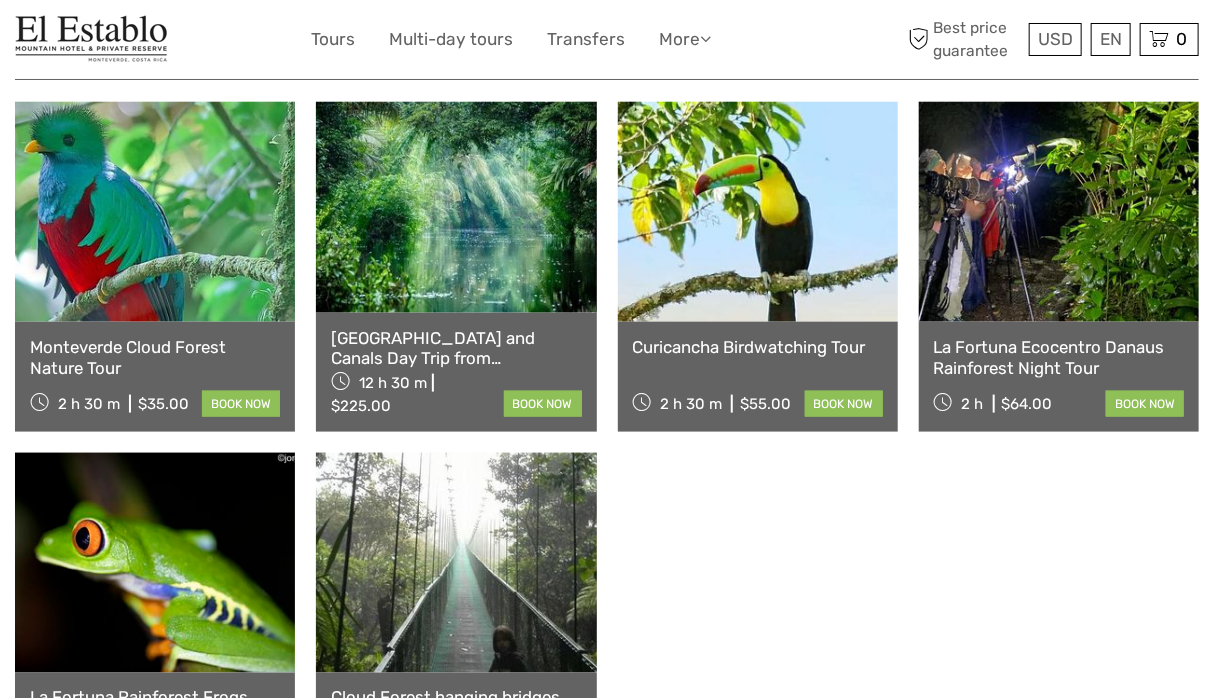 click at bounding box center [155, 212] 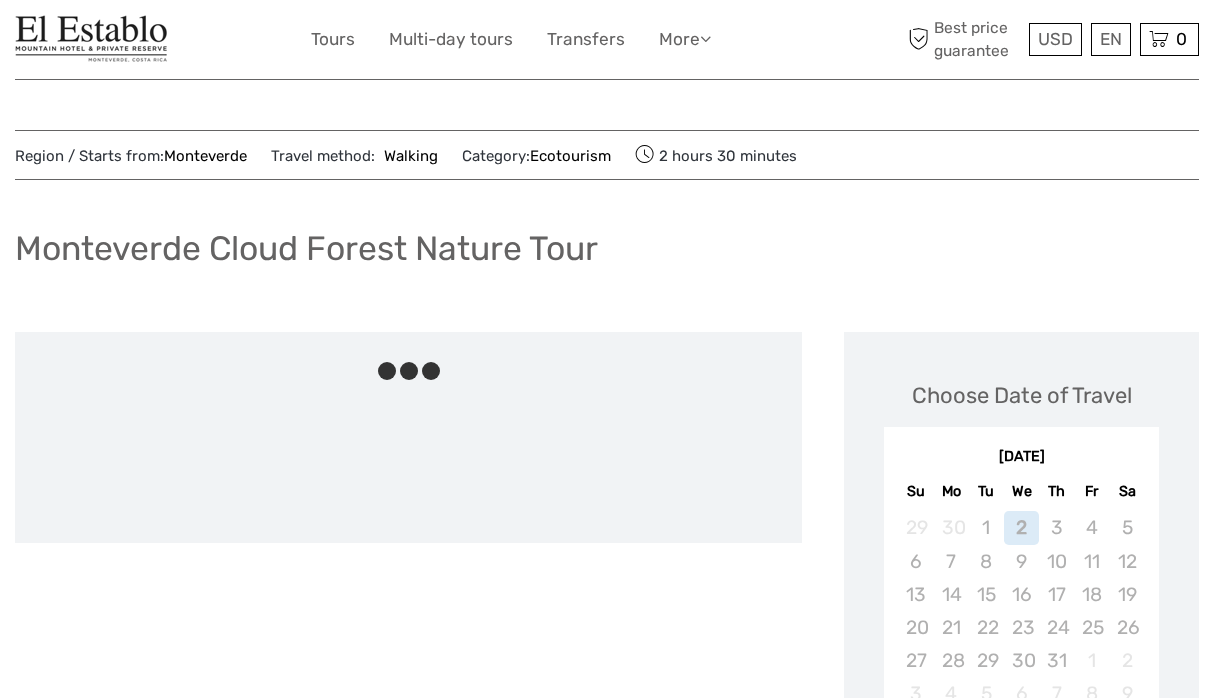 scroll, scrollTop: 0, scrollLeft: 0, axis: both 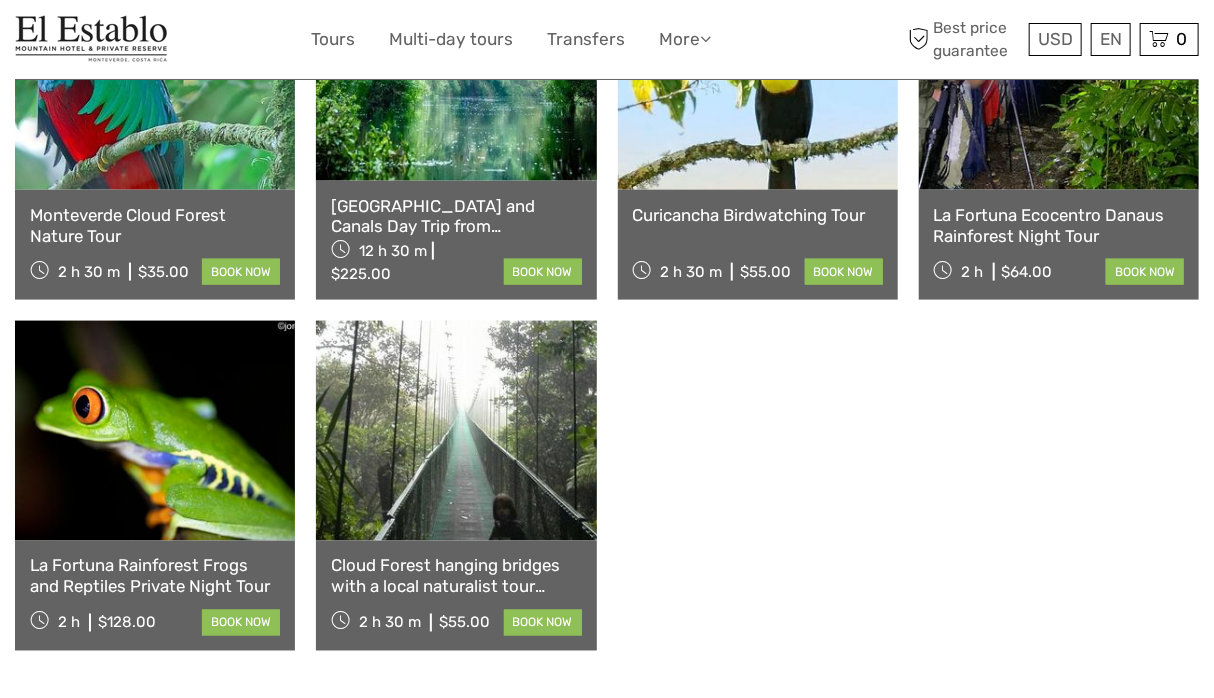click at bounding box center [456, 431] 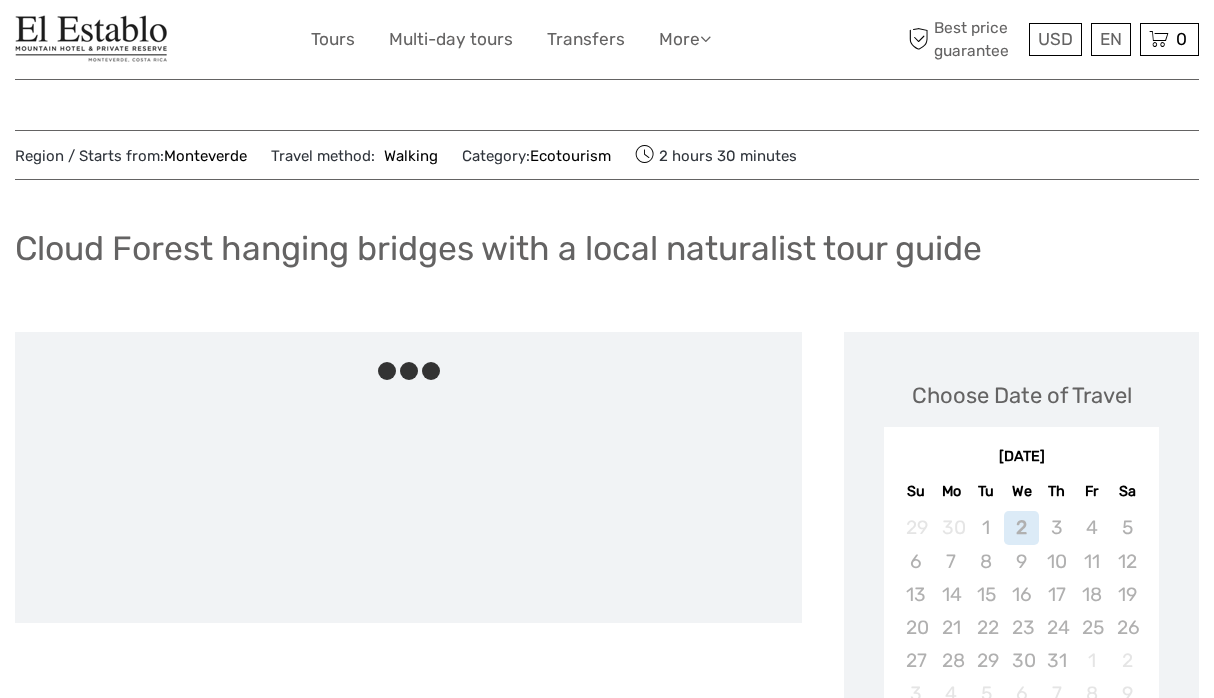 scroll, scrollTop: 0, scrollLeft: 0, axis: both 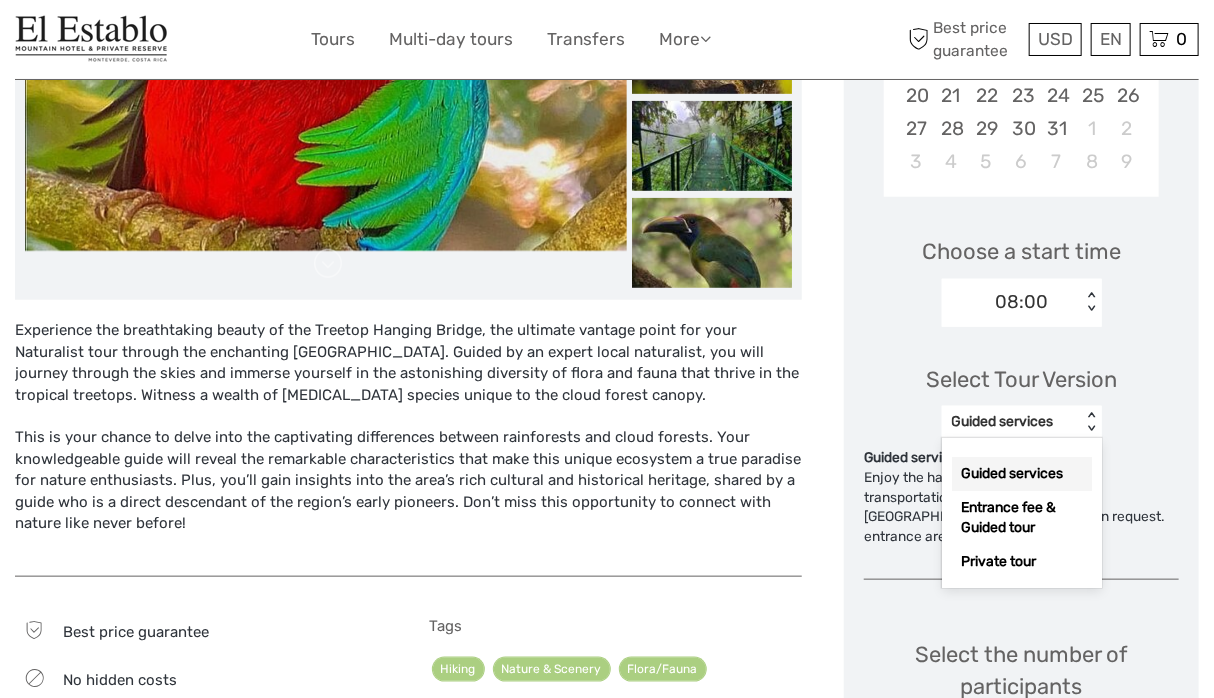 click on "< >" at bounding box center [1090, 422] 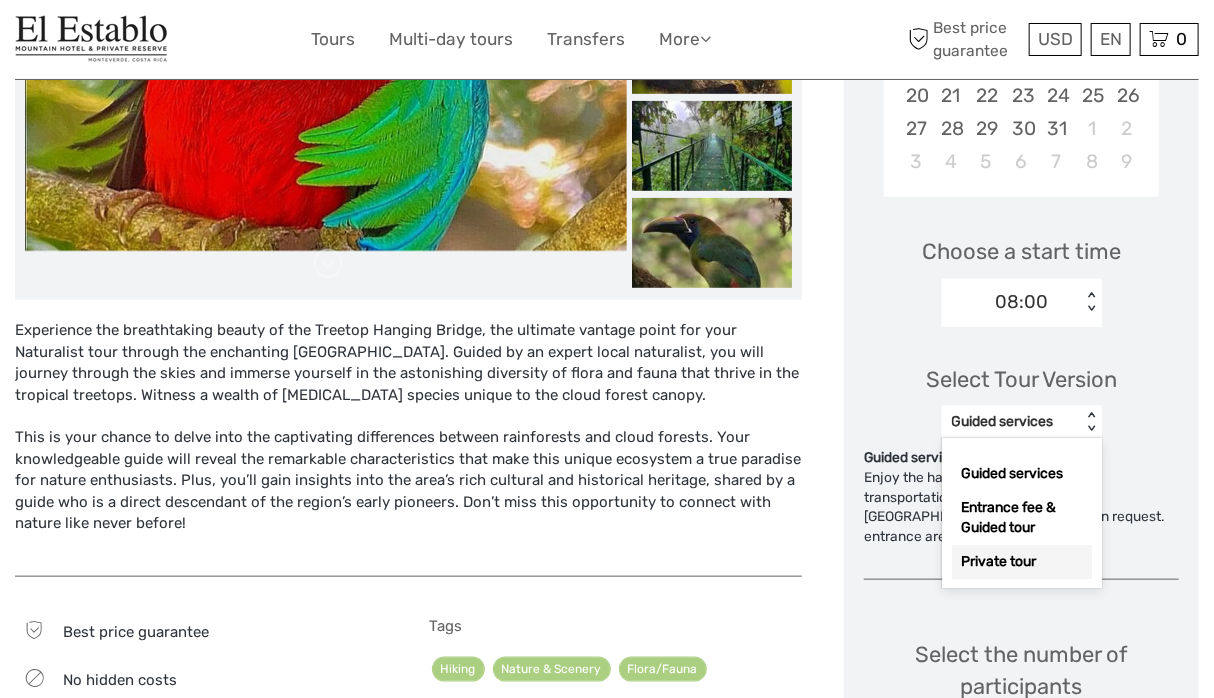 click on "Private tour" at bounding box center (1022, 562) 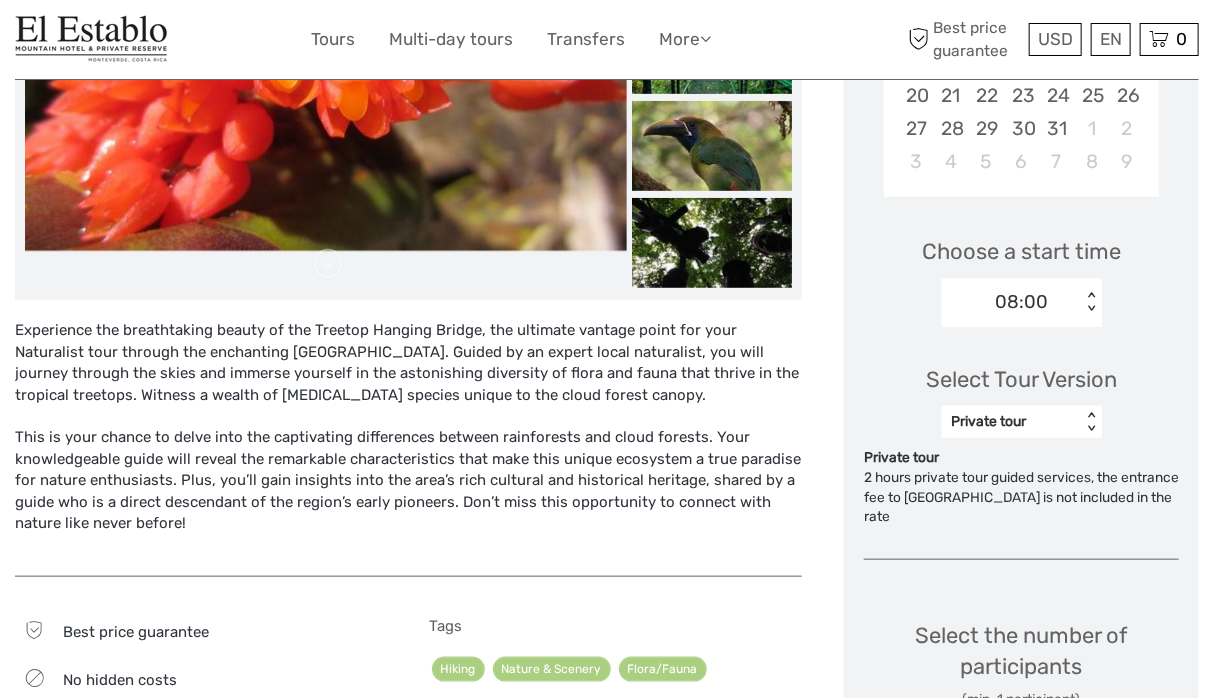 click on "< >" at bounding box center (1090, 302) 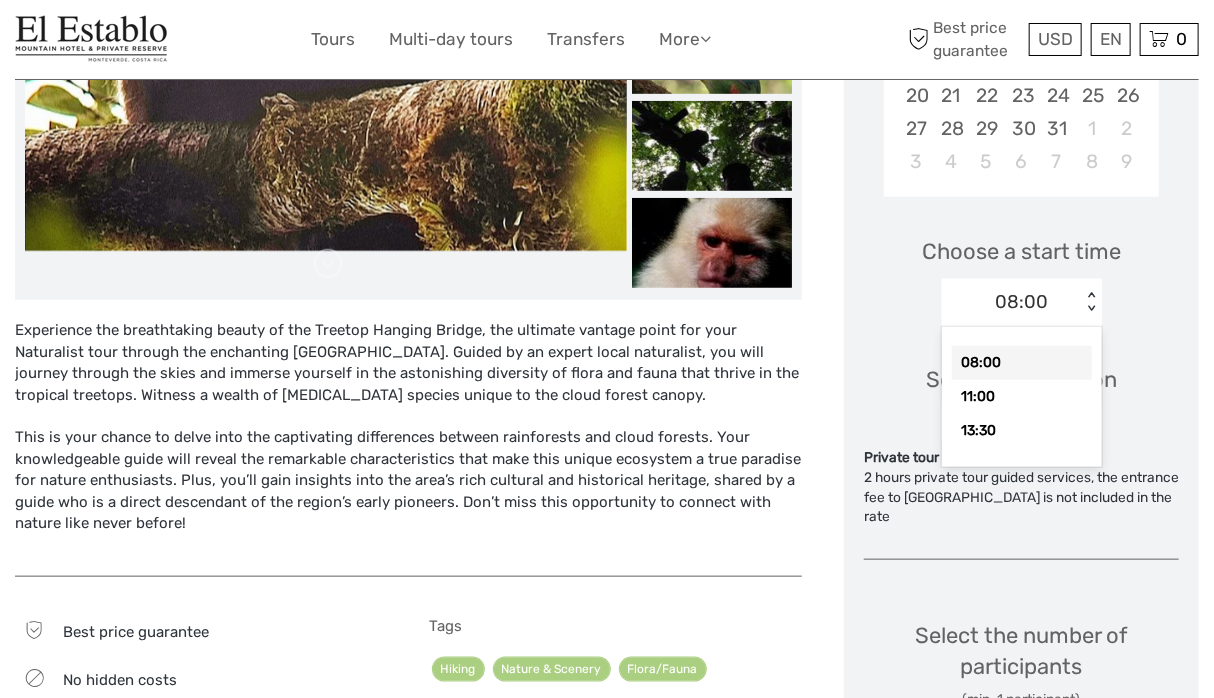 click on "08:00" at bounding box center [1022, 363] 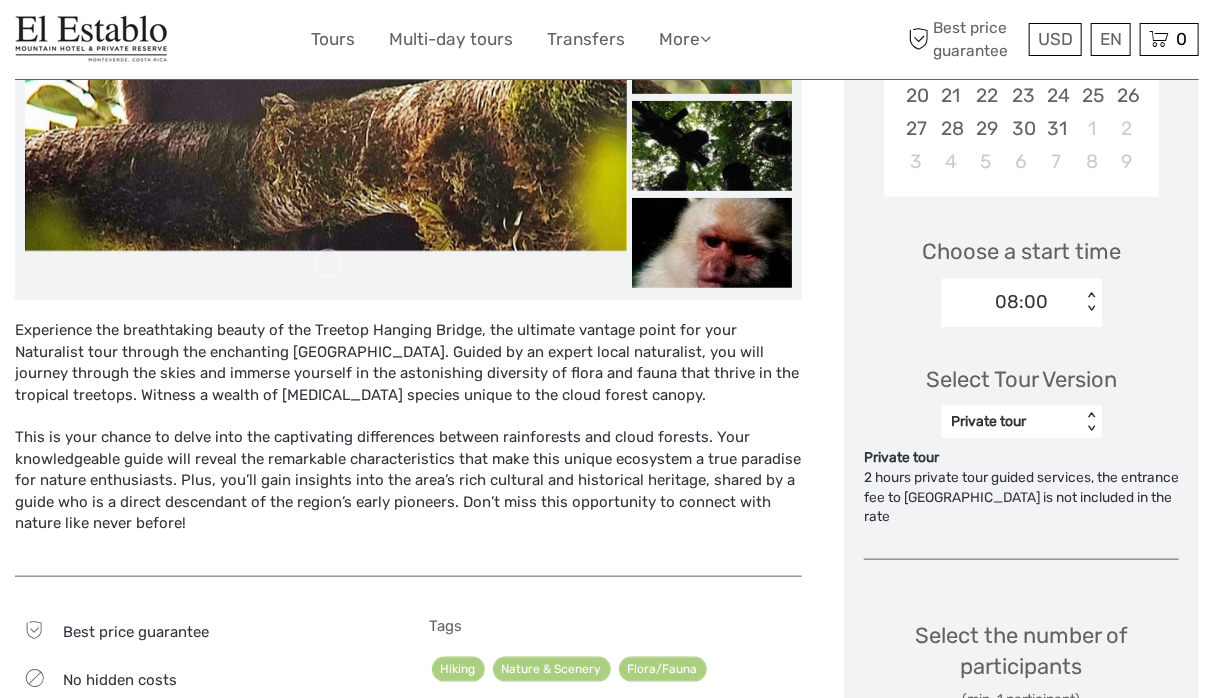 click on "< >" at bounding box center (1090, 302) 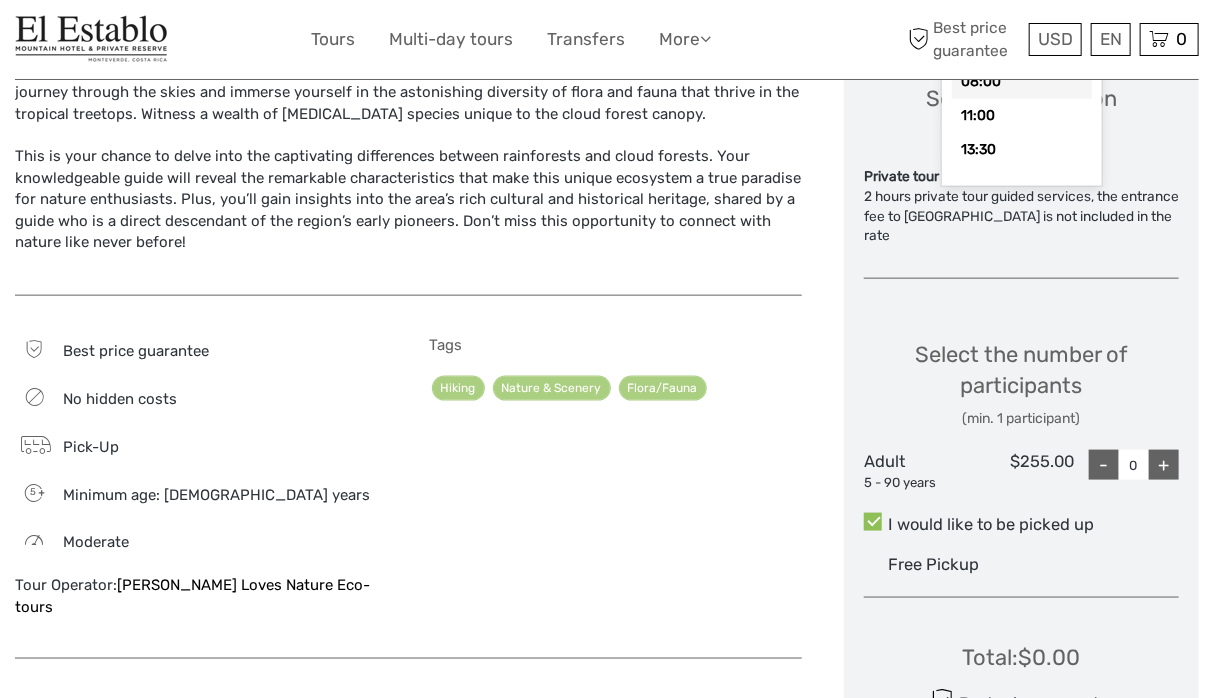 scroll, scrollTop: 816, scrollLeft: 0, axis: vertical 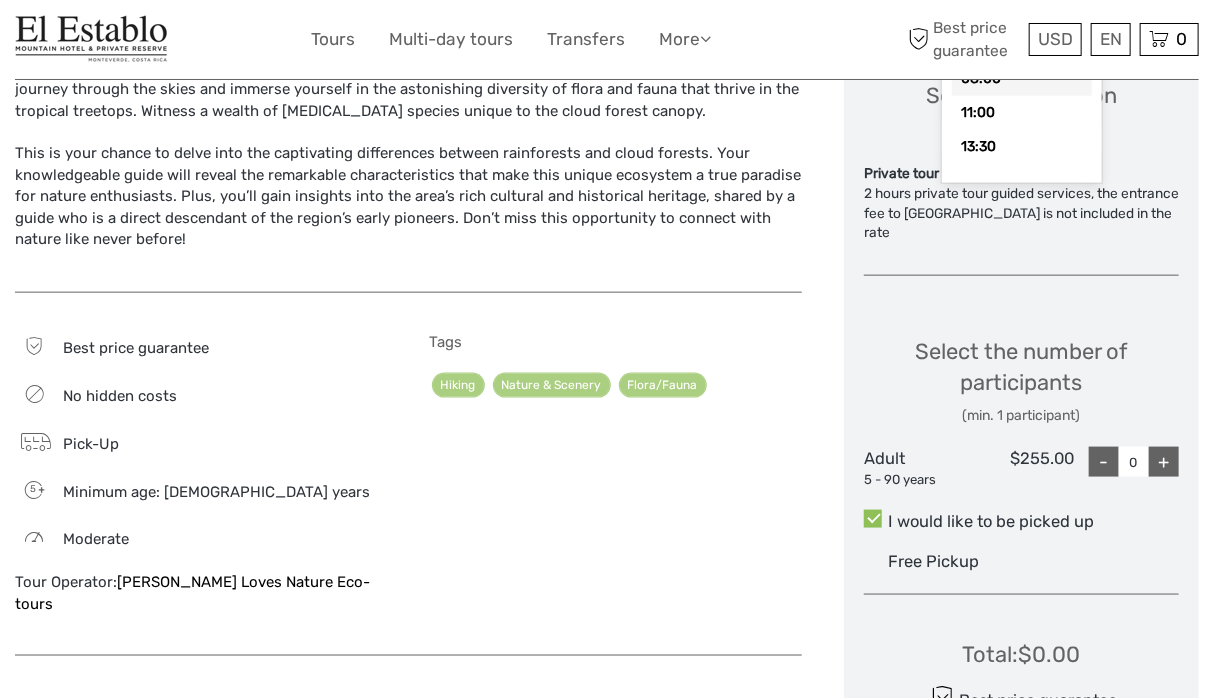 click on "+" at bounding box center [1164, 462] 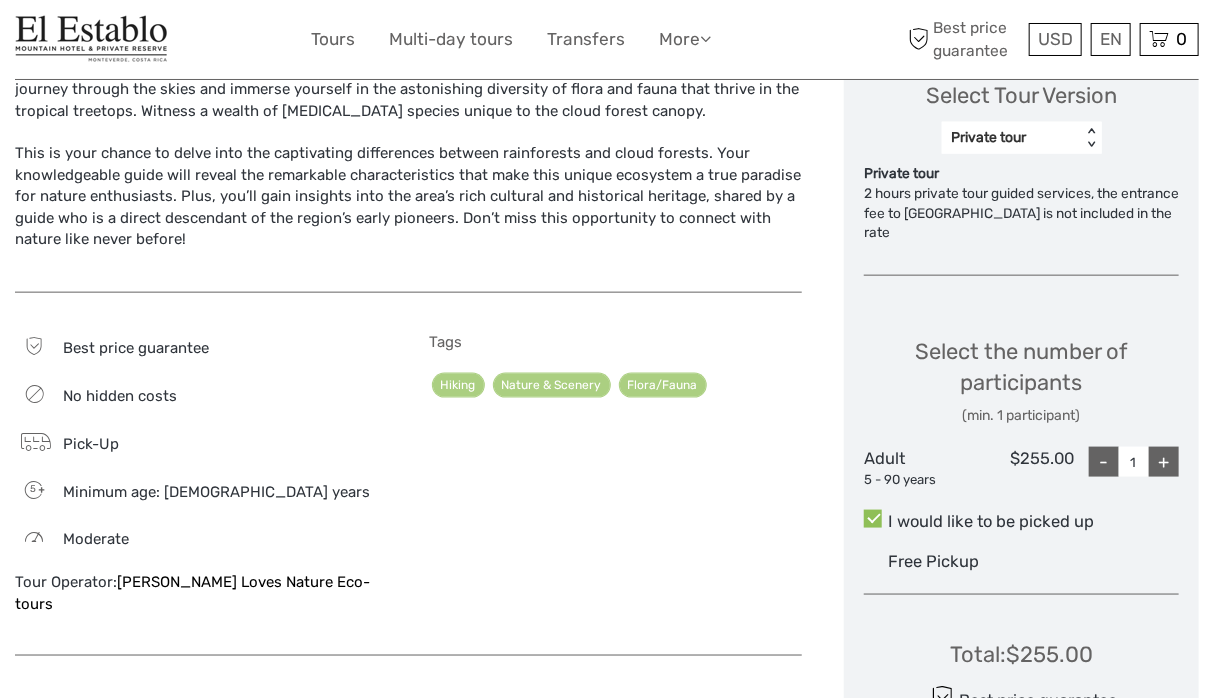 click on "+" at bounding box center (1164, 462) 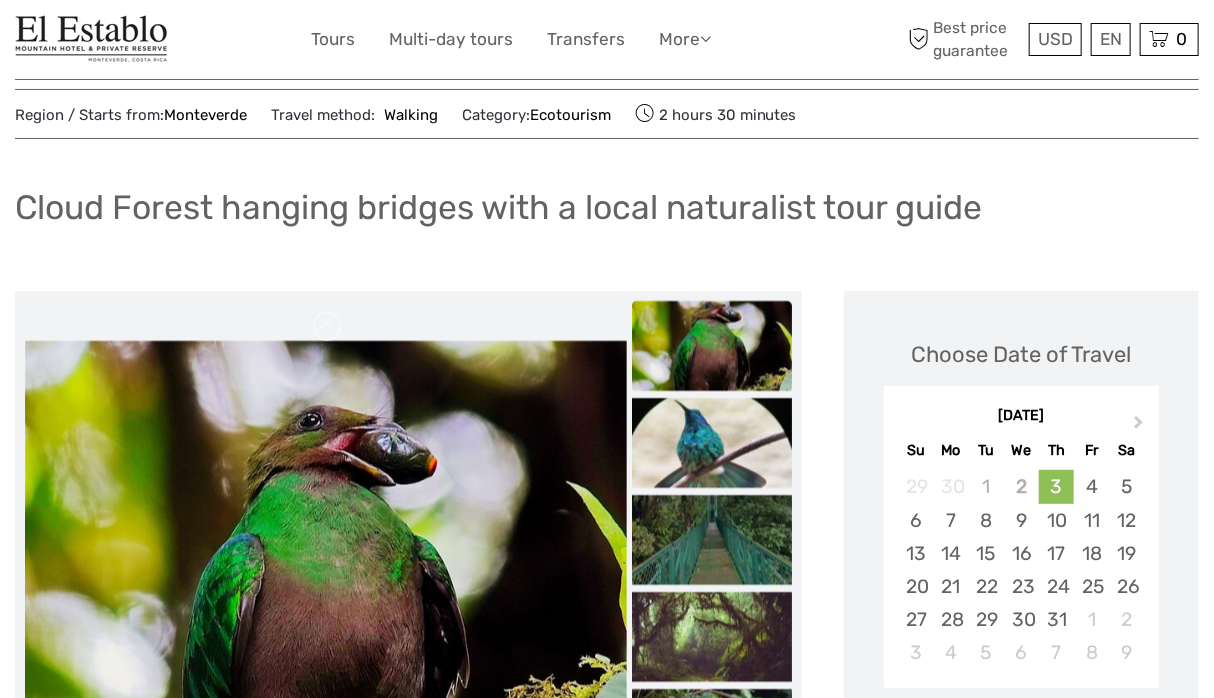 scroll, scrollTop: 0, scrollLeft: 0, axis: both 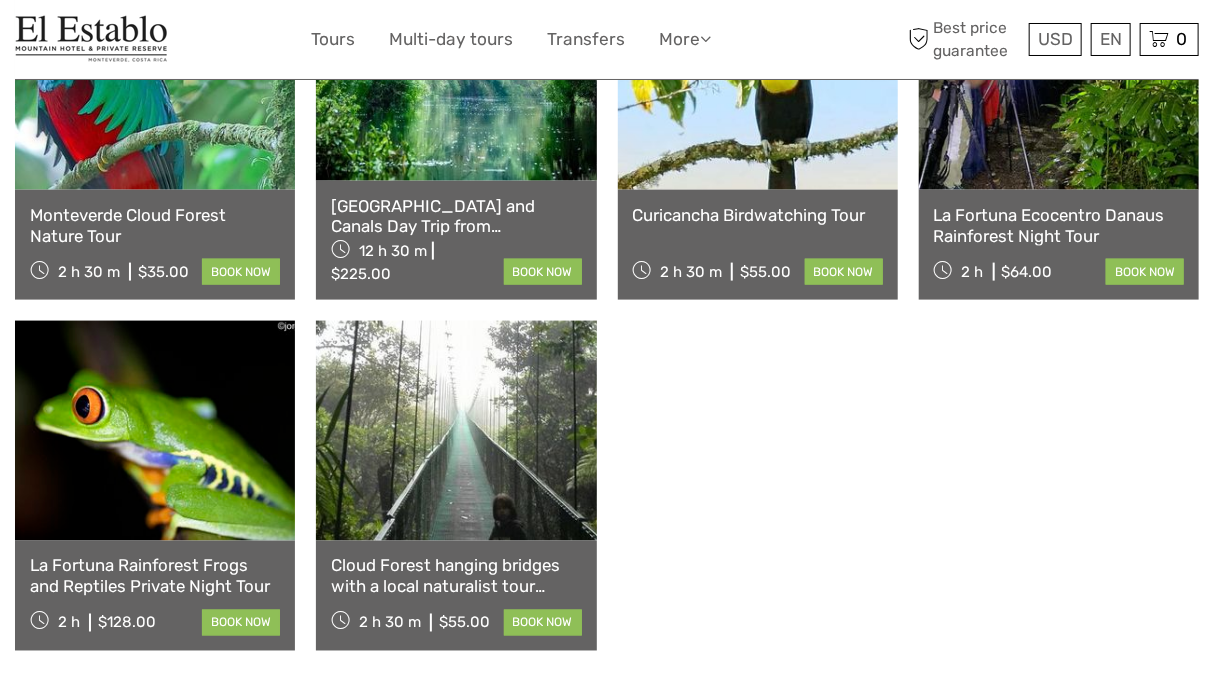 click on "Cloud Forest hanging bridges with a local naturalist tour guide" at bounding box center (456, 576) 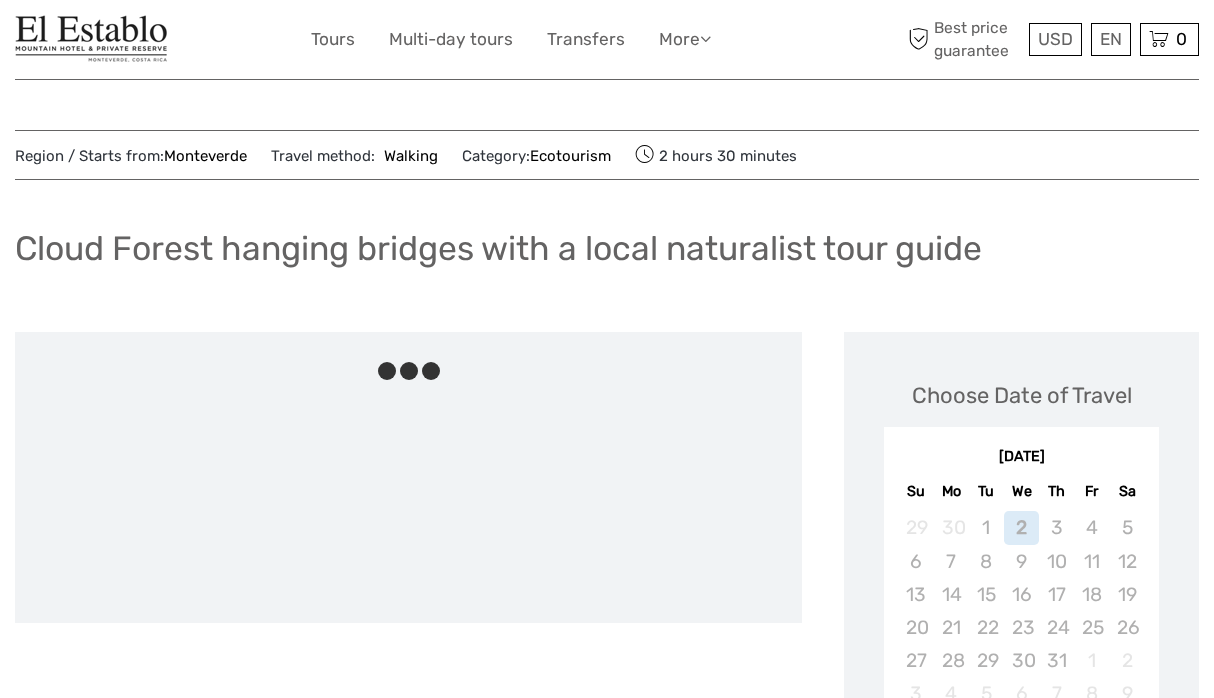 click at bounding box center (408, 505) 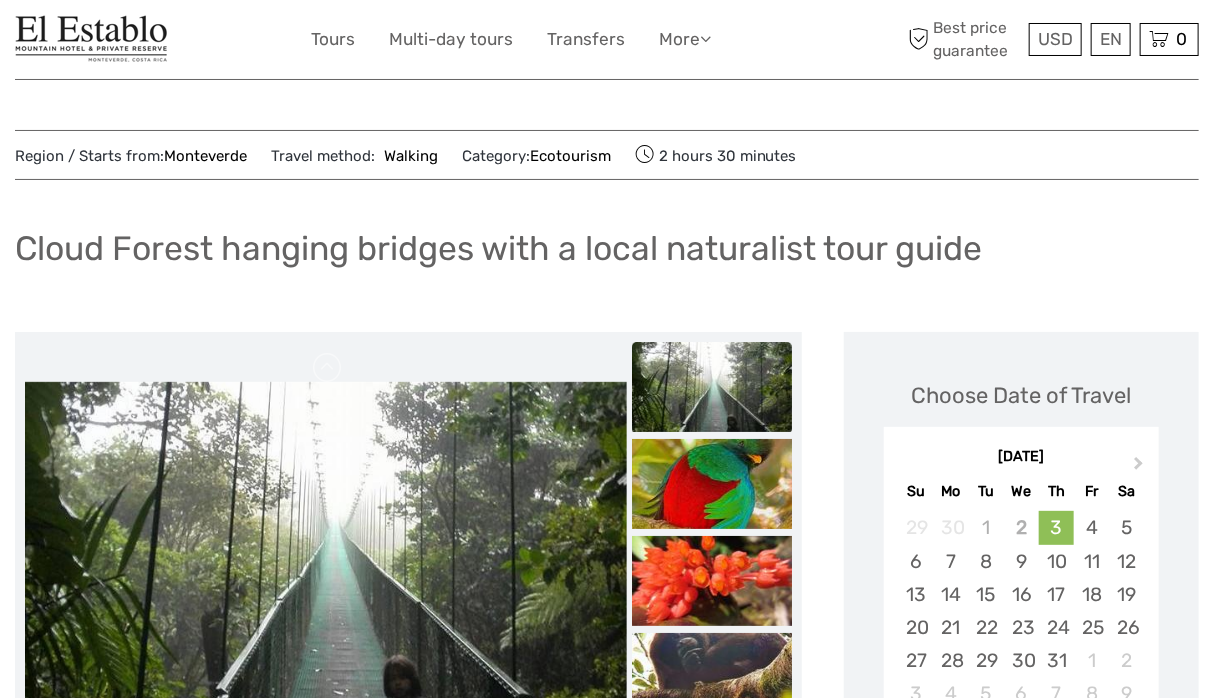 scroll, scrollTop: 0, scrollLeft: 0, axis: both 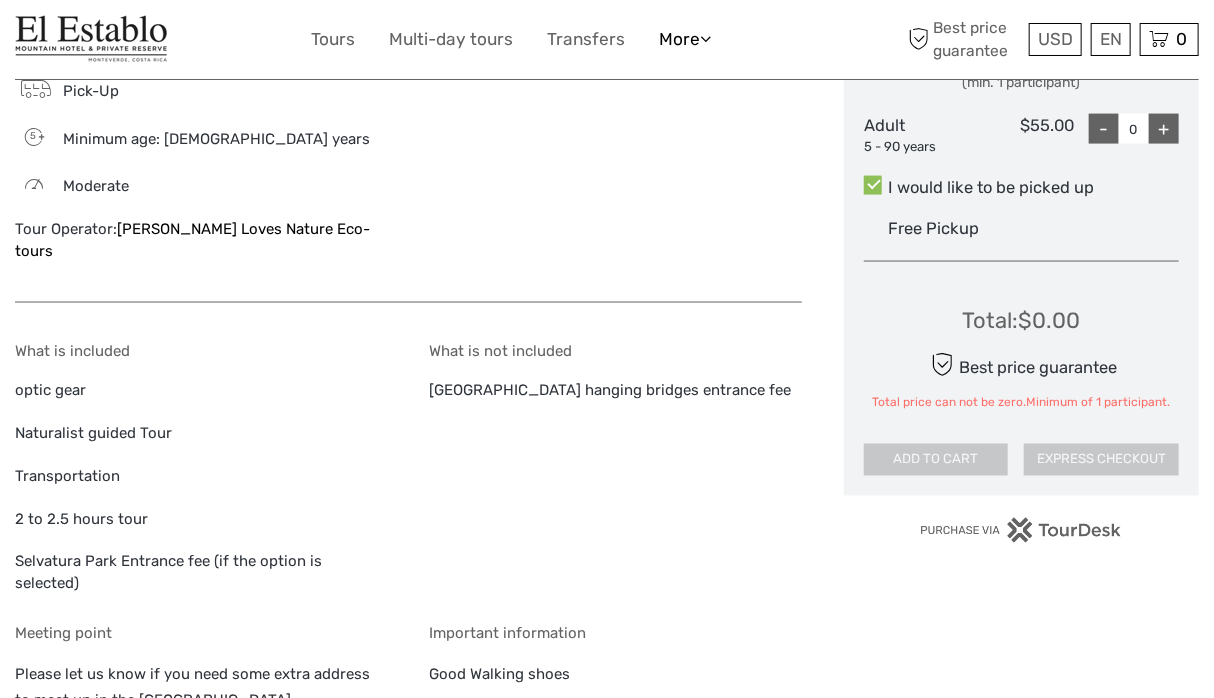 click on "More" at bounding box center (685, 39) 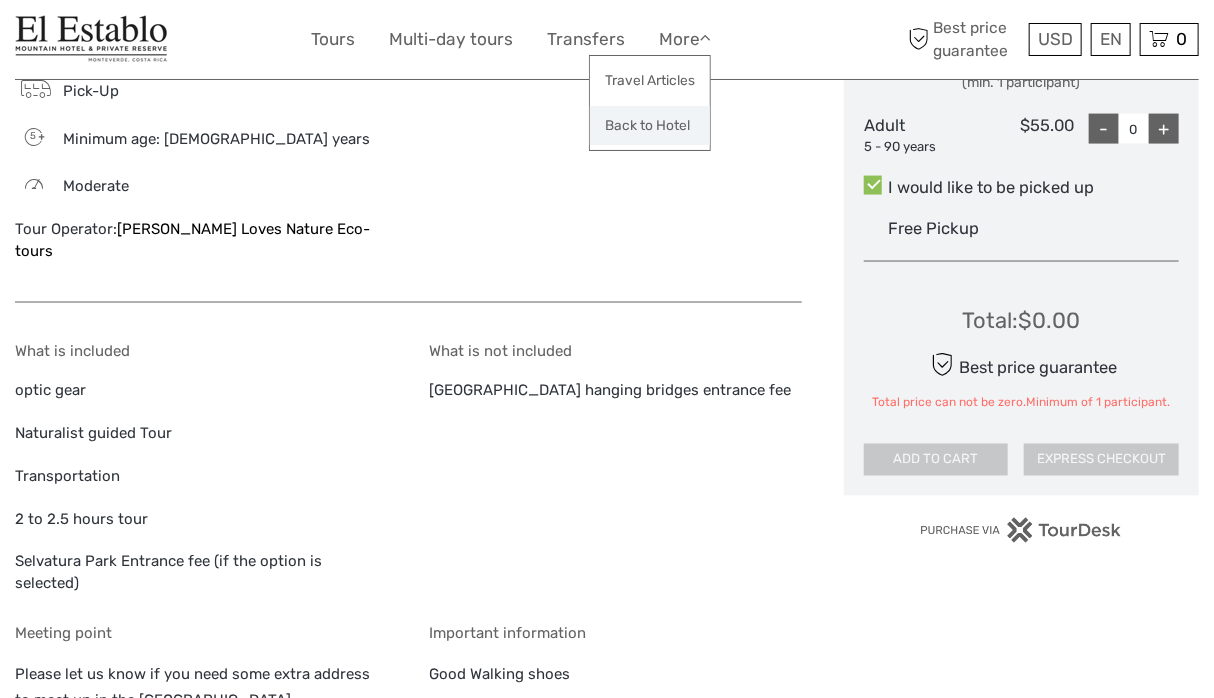 click on "Back to Hotel" at bounding box center [650, 125] 